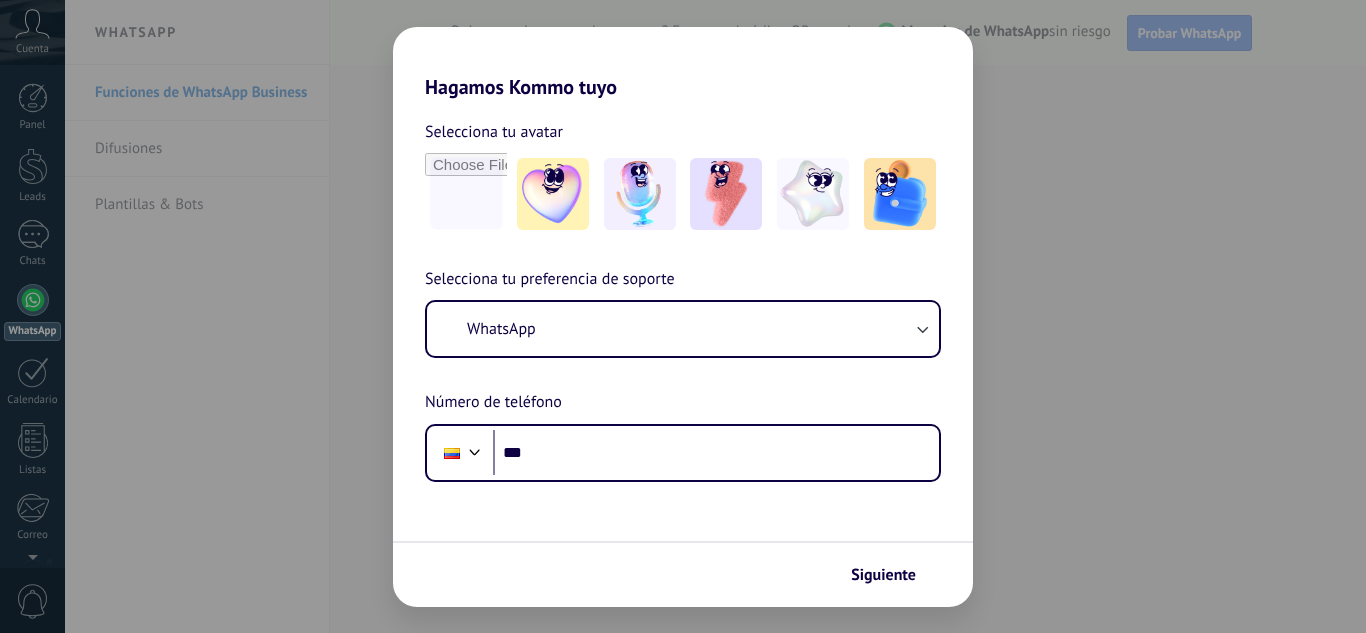 scroll, scrollTop: 0, scrollLeft: 0, axis: both 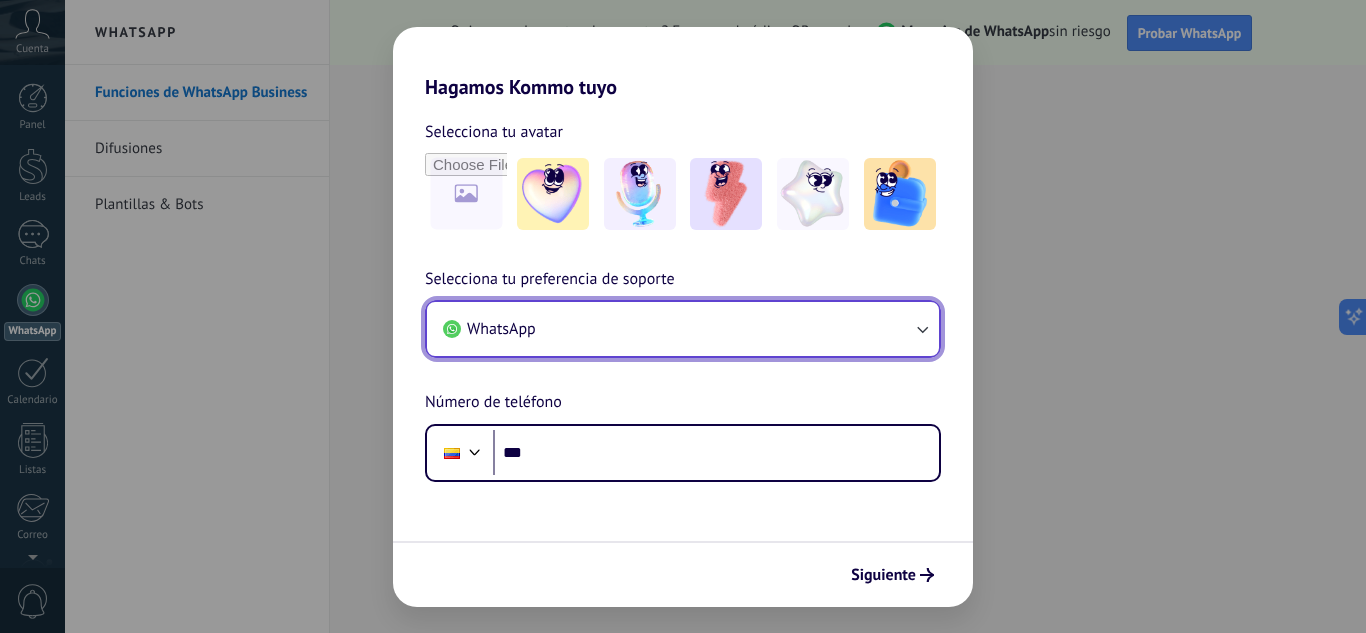 click on "WhatsApp" at bounding box center [683, 329] 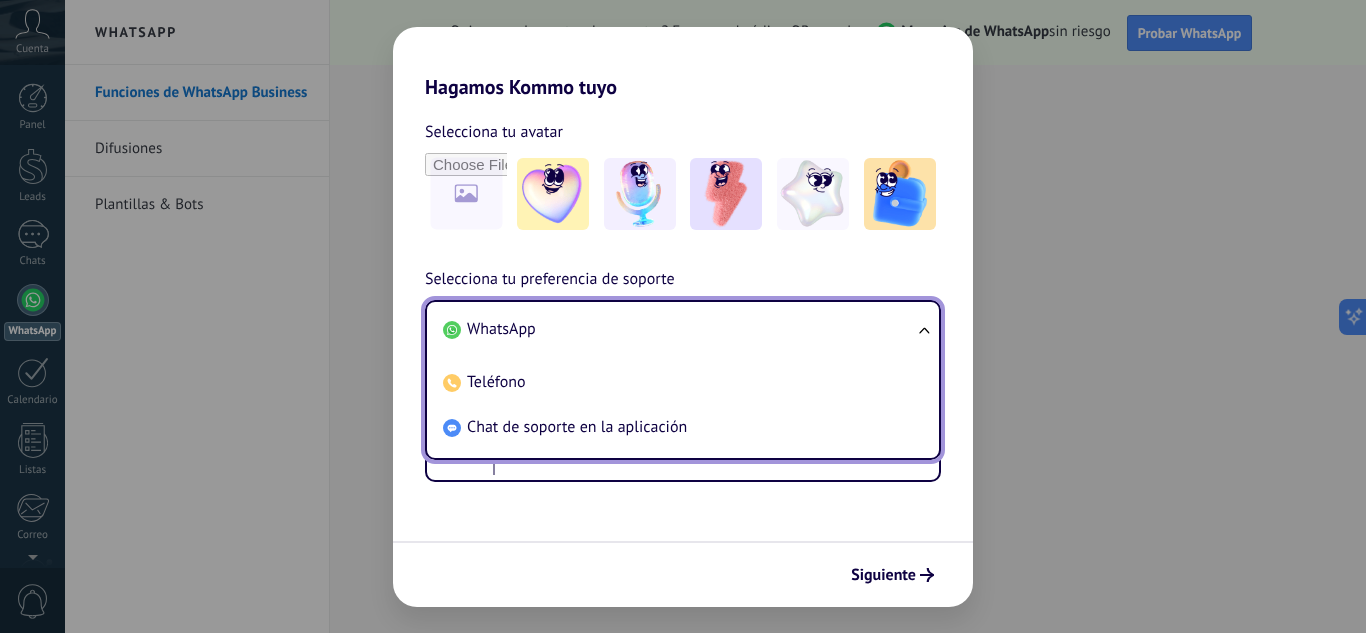 click on "WhatsApp" at bounding box center (679, 329) 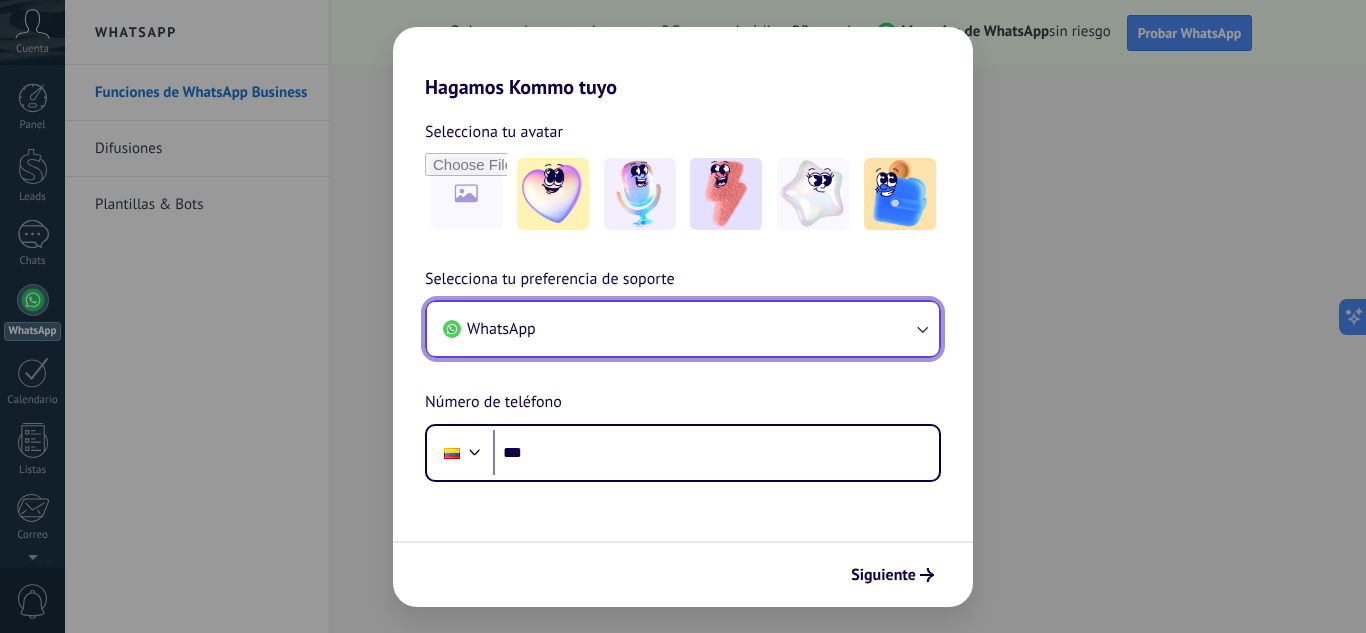 click on "WhatsApp" at bounding box center [683, 329] 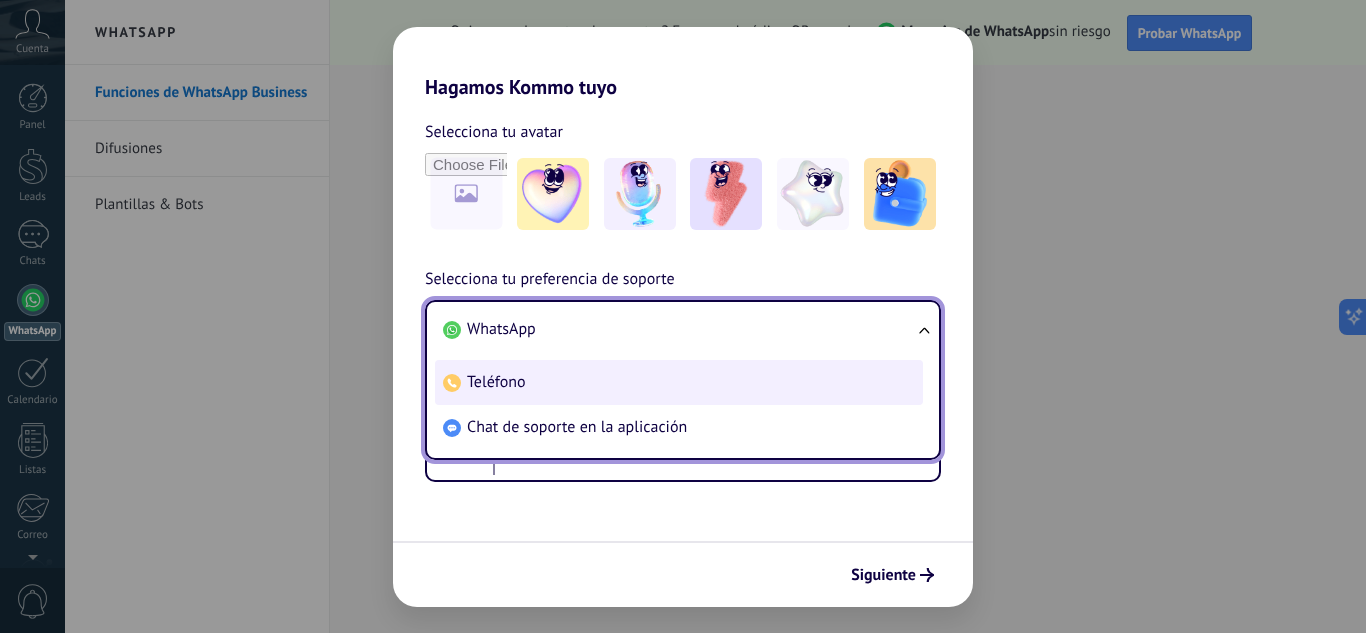 click on "Teléfono" at bounding box center [679, 382] 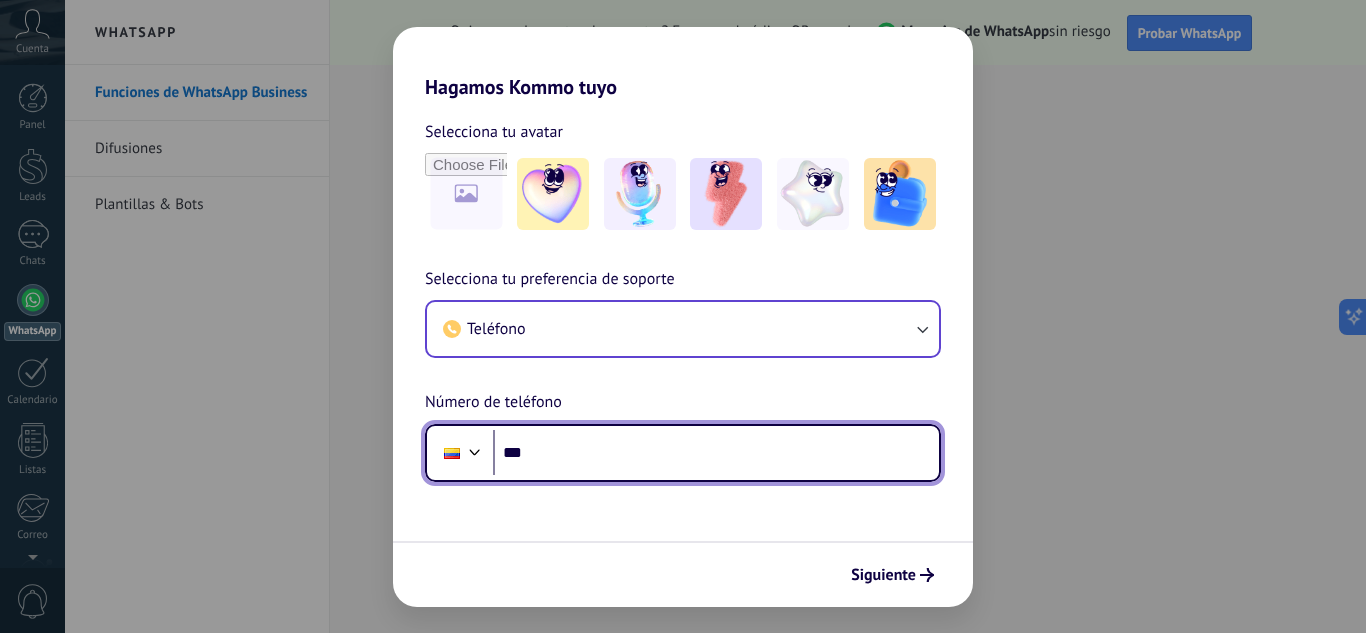 click on "***" at bounding box center [716, 453] 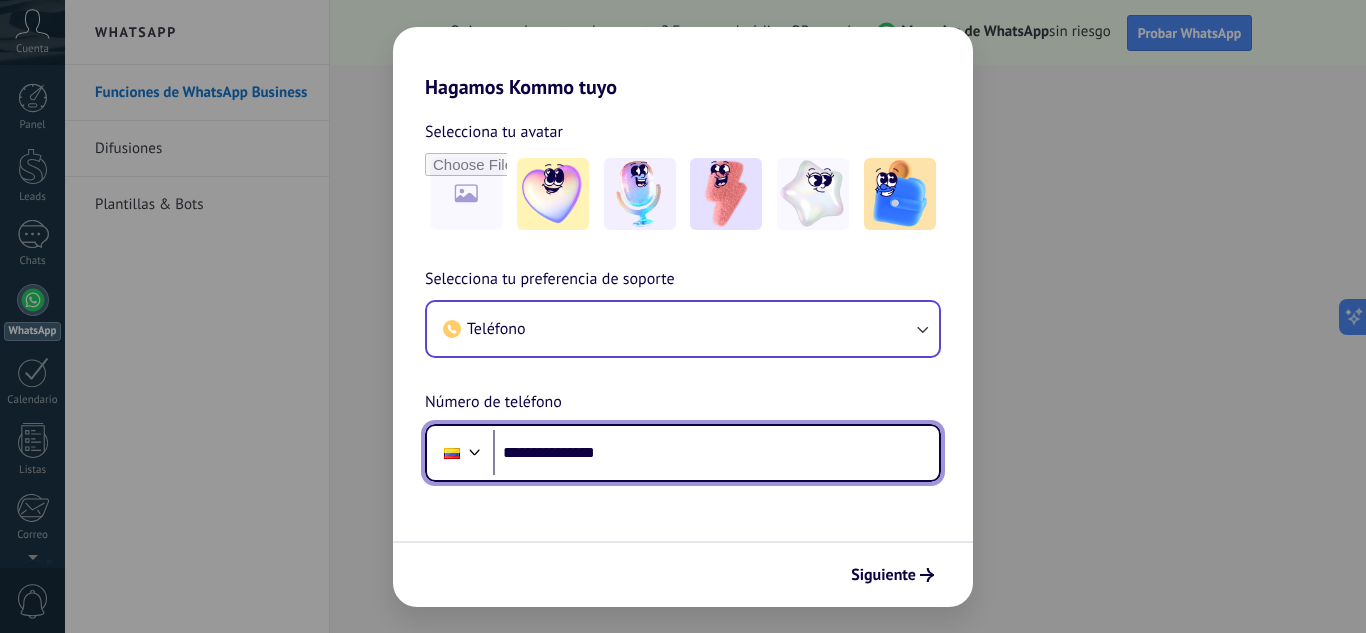 type on "**********" 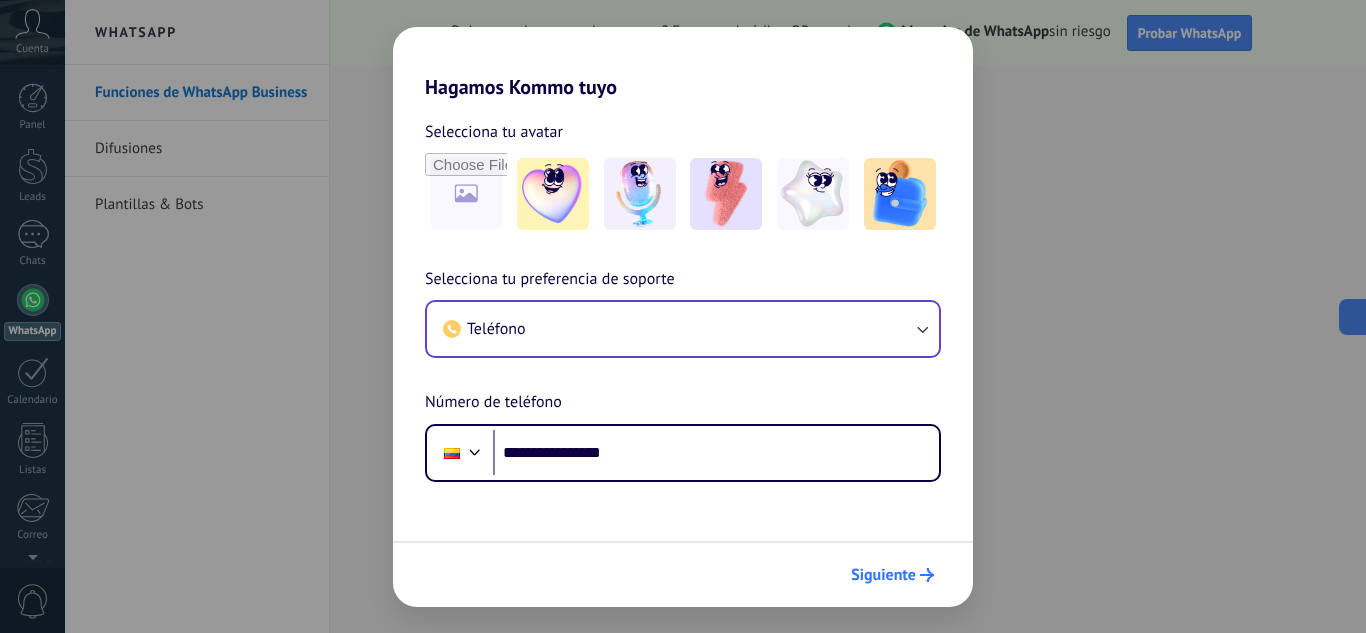 click on "Siguiente" at bounding box center (892, 575) 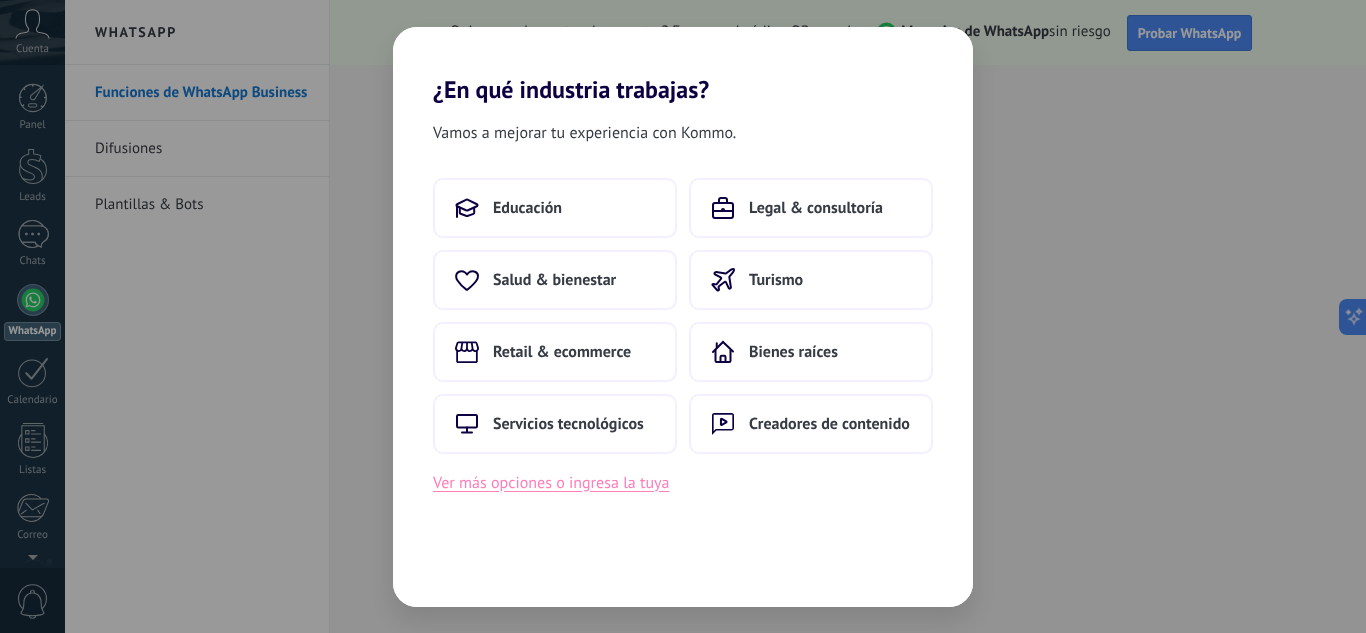 click on "Ver más opciones o ingresa la tuya" at bounding box center (551, 483) 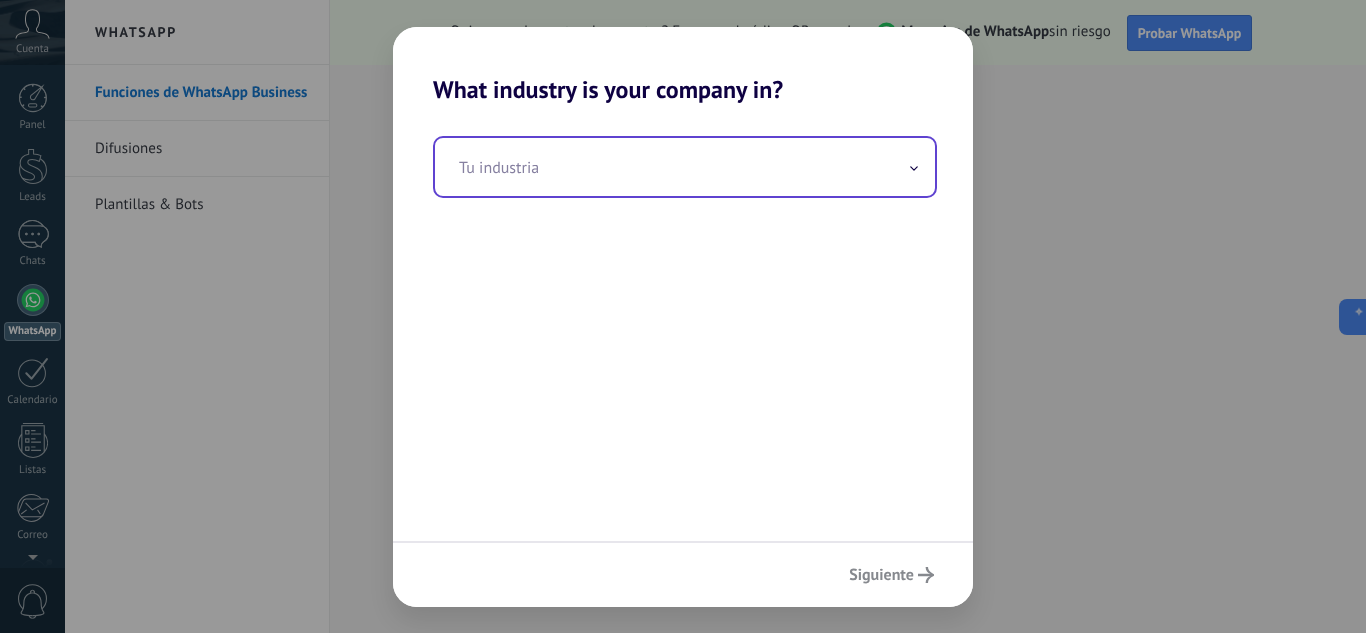 click at bounding box center [685, 167] 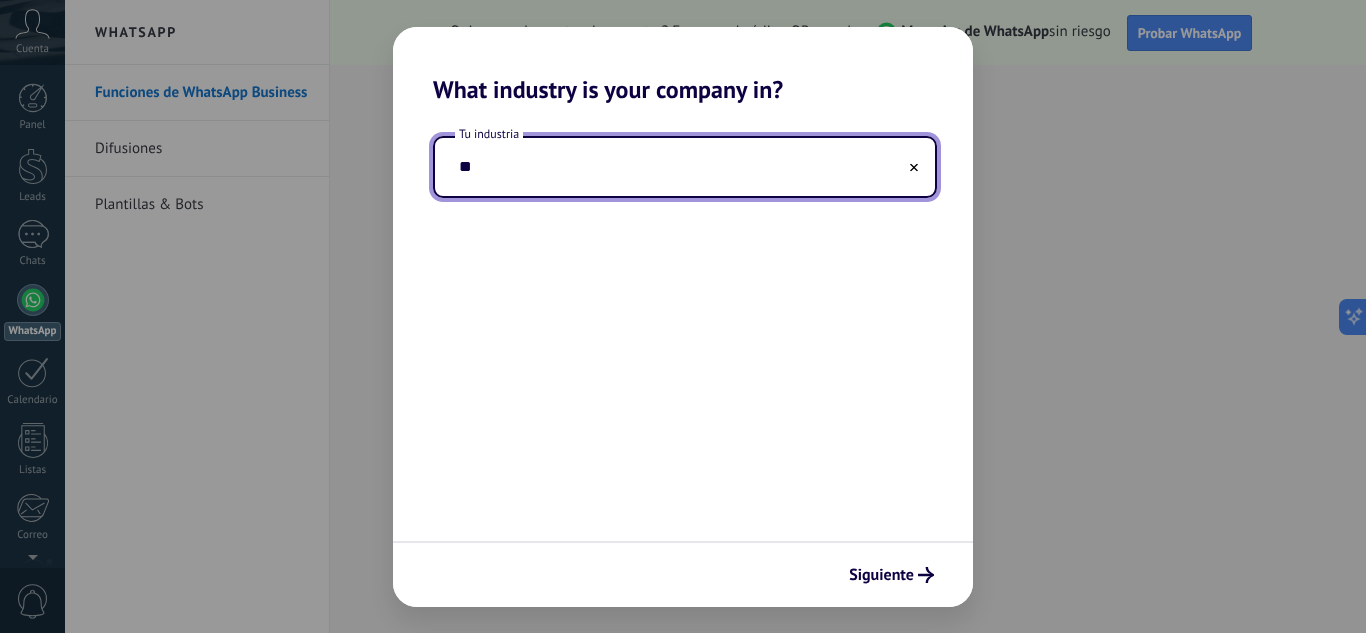 type on "*" 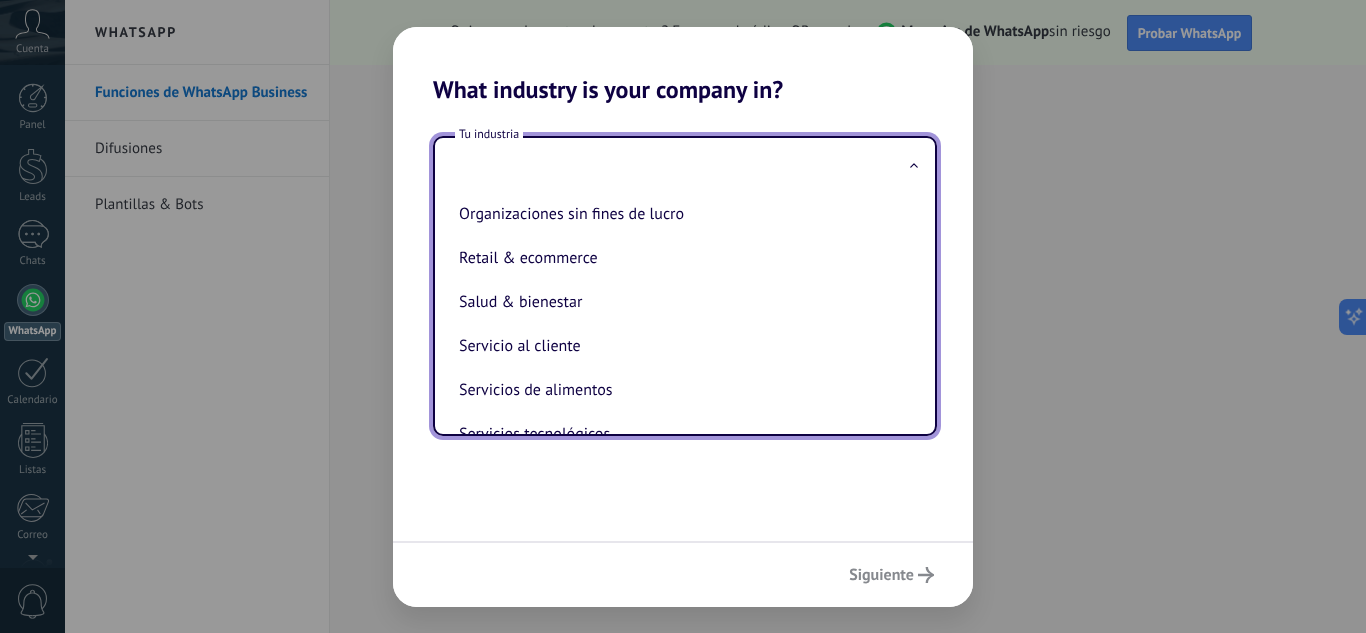 scroll, scrollTop: 349, scrollLeft: 0, axis: vertical 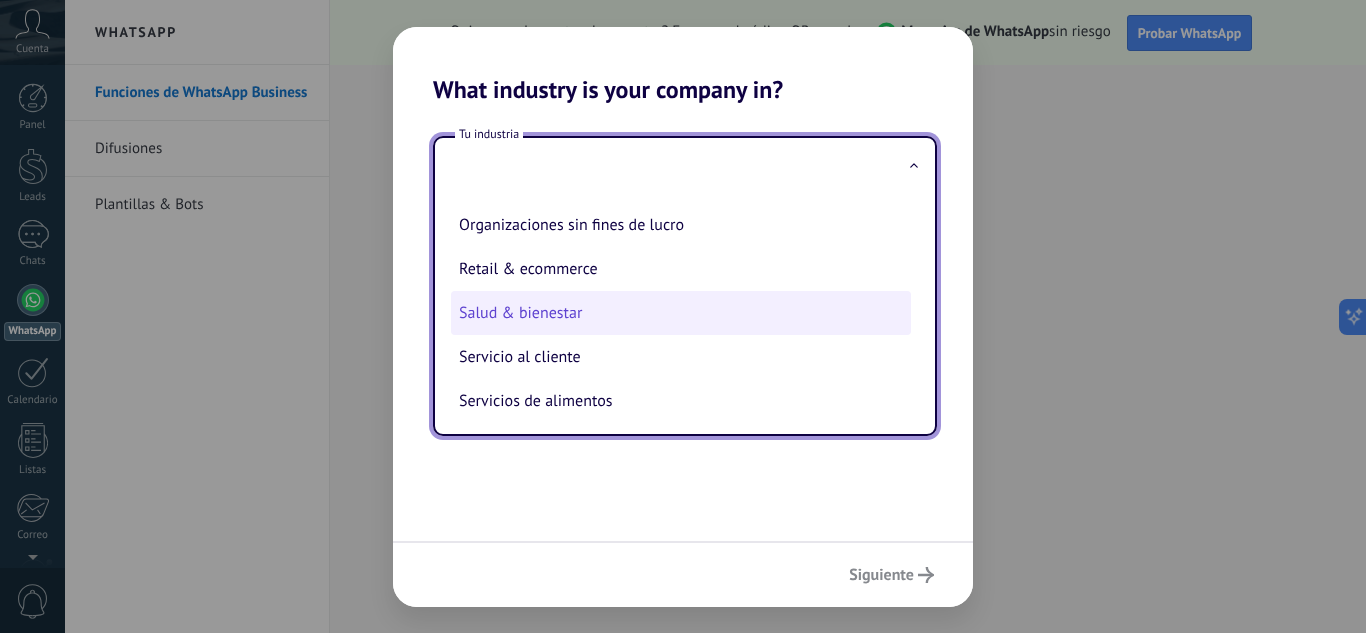 click on "Salud & bienestar" at bounding box center (681, 313) 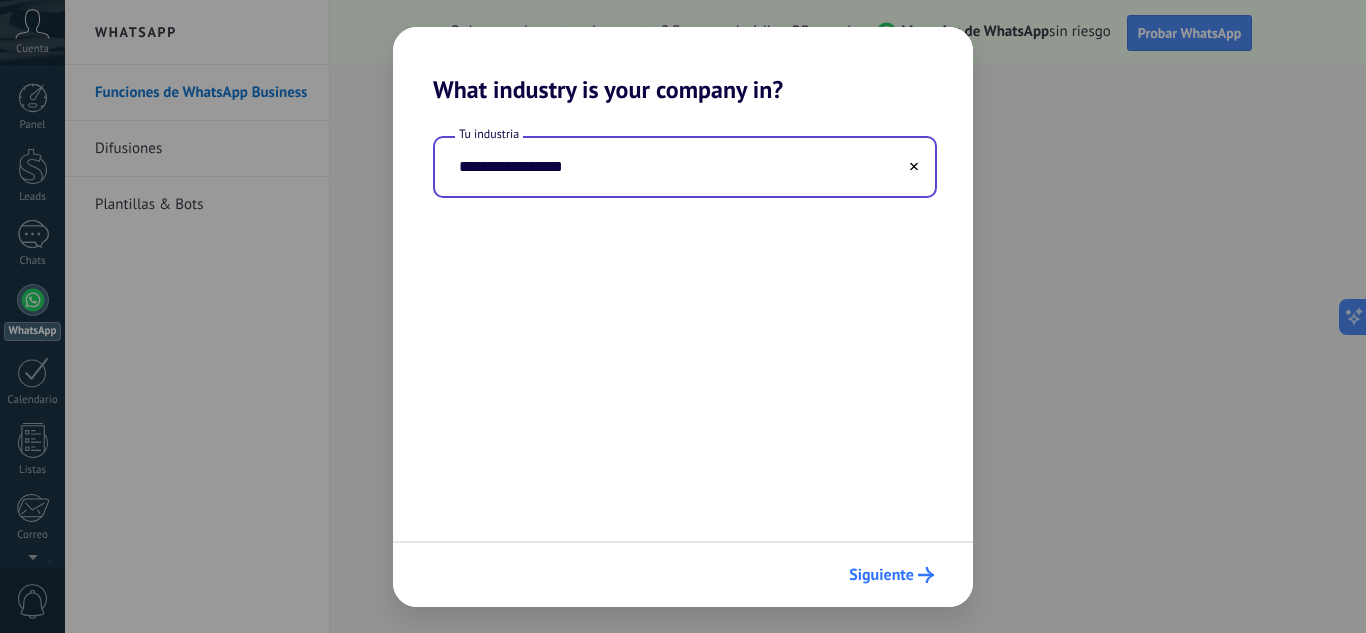 click on "Siguiente" at bounding box center (881, 575) 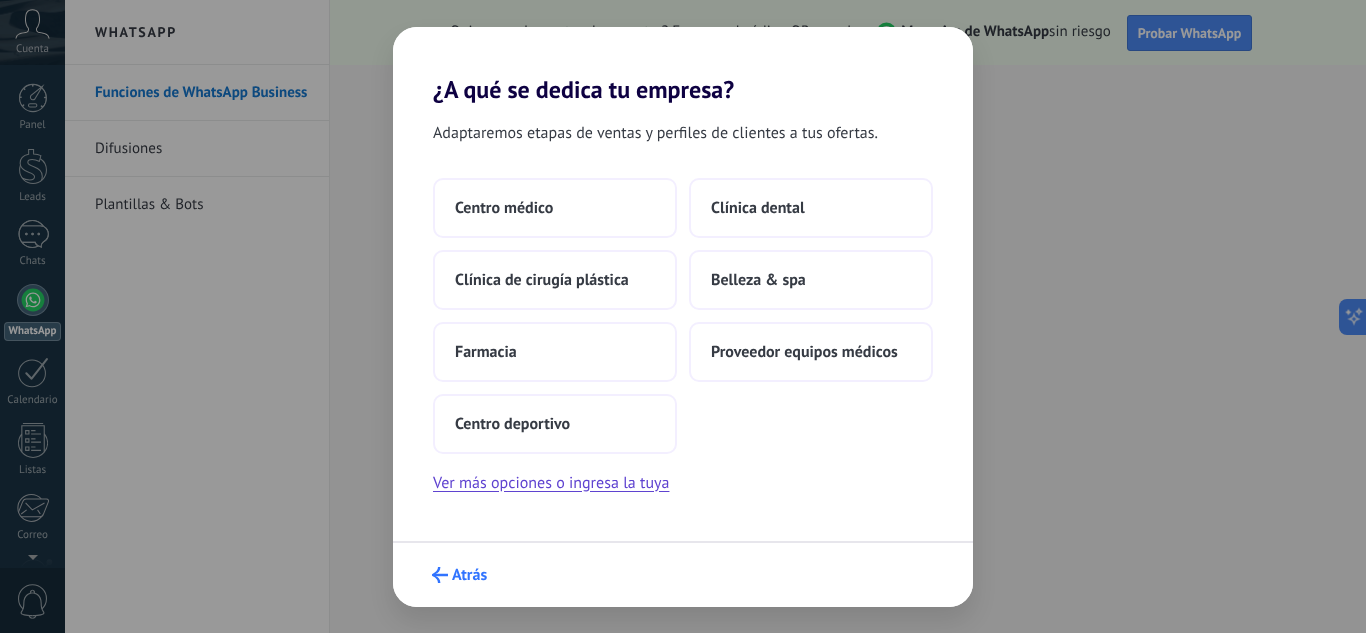 click on "Atrás" at bounding box center (469, 575) 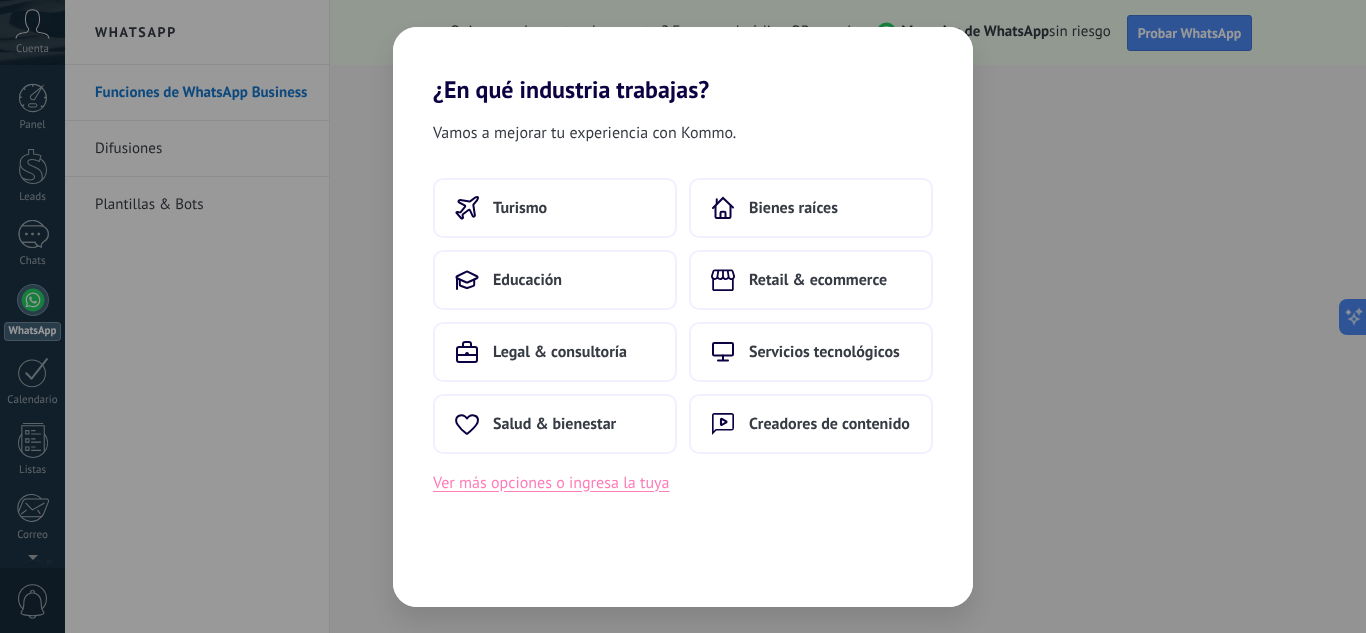 click on "Ver más opciones o ingresa la tuya" at bounding box center (551, 483) 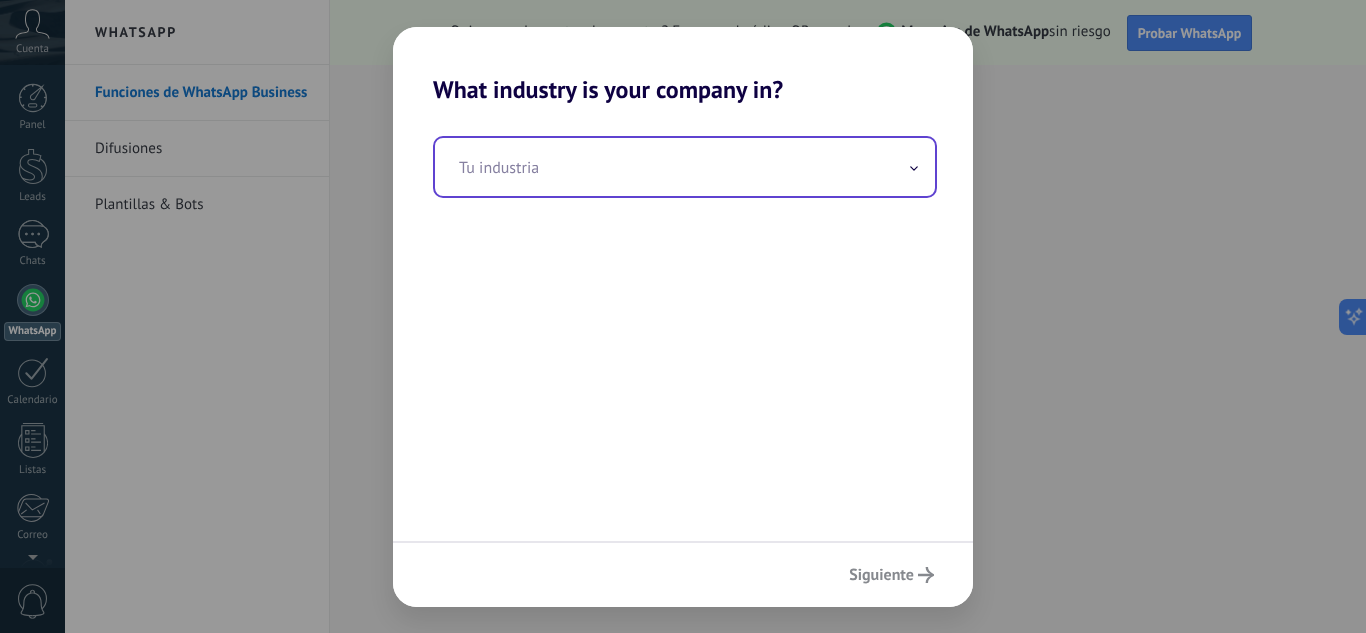click at bounding box center [914, 166] 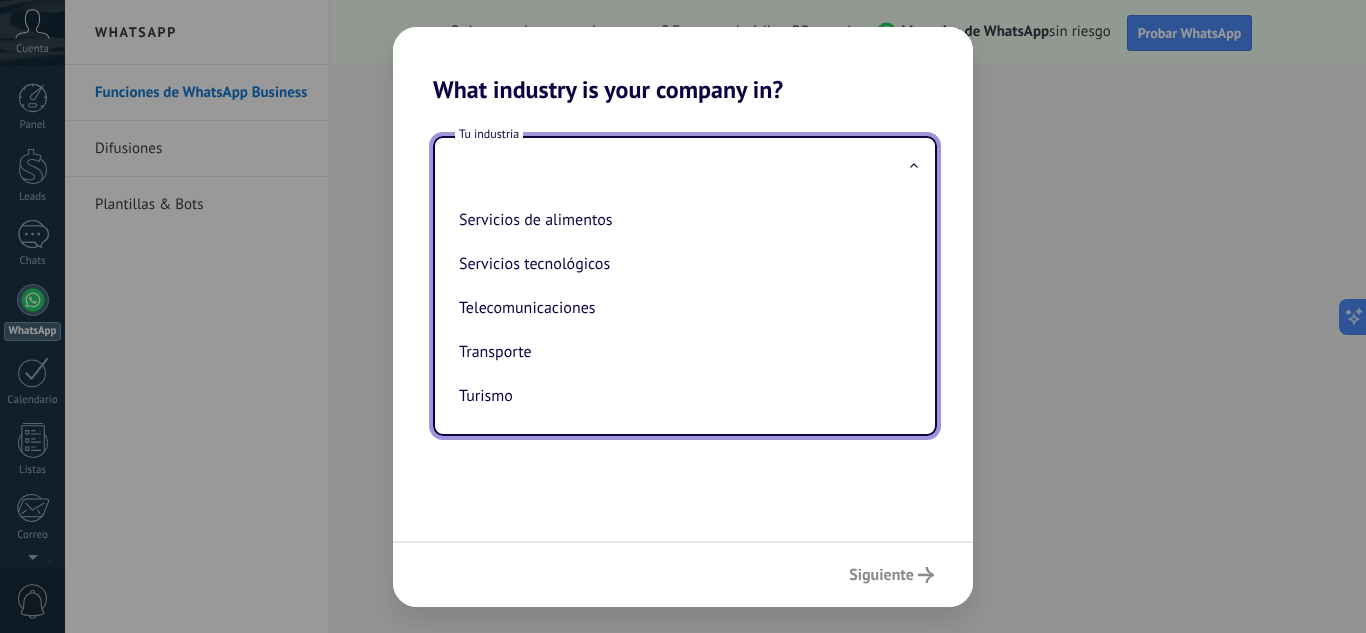 scroll, scrollTop: 0, scrollLeft: 0, axis: both 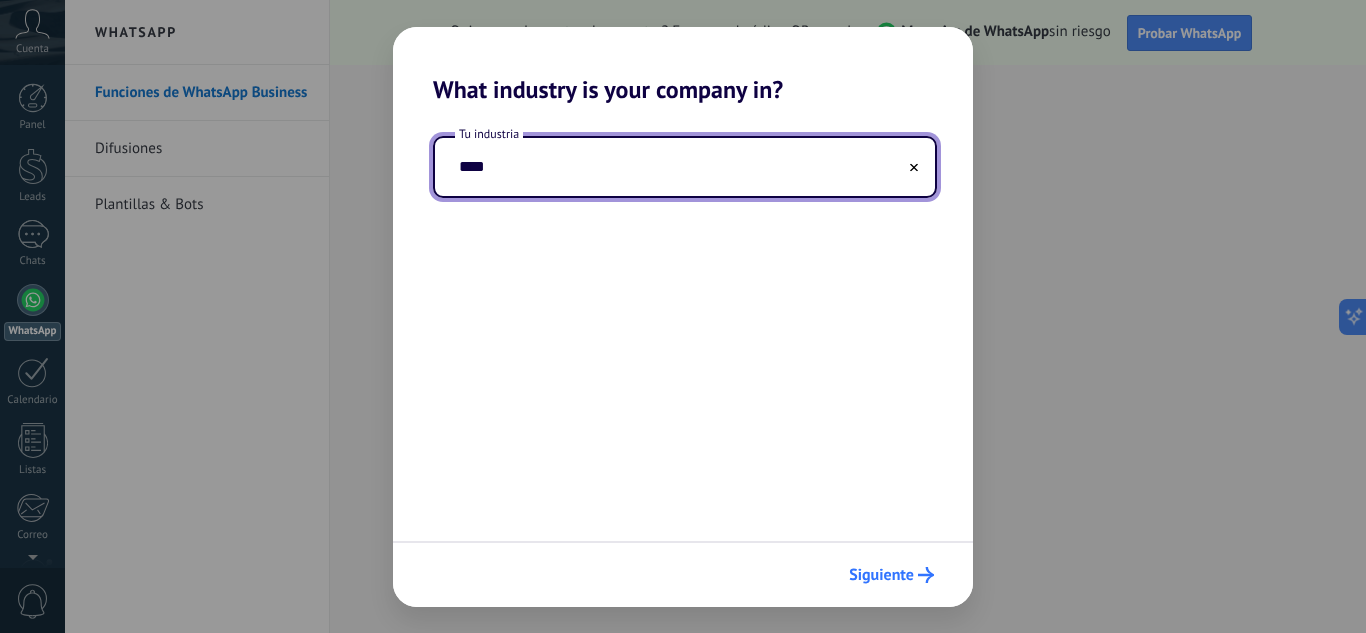 type on "****" 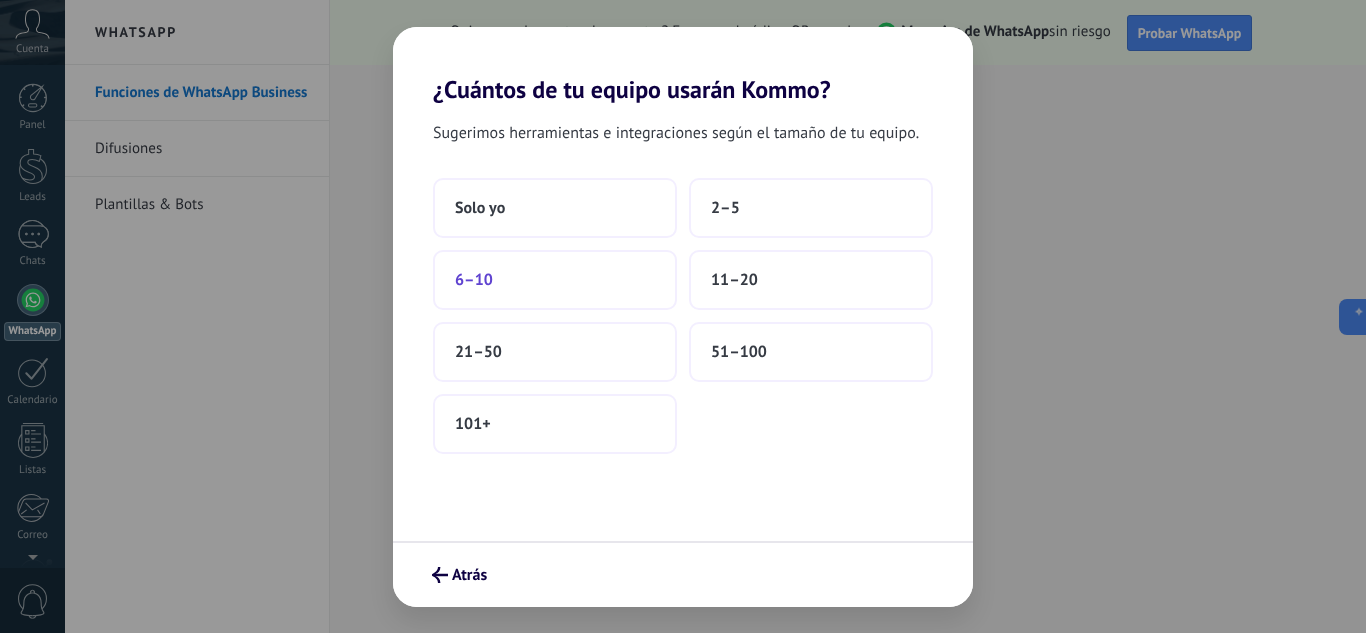 click on "6–10" at bounding box center [555, 280] 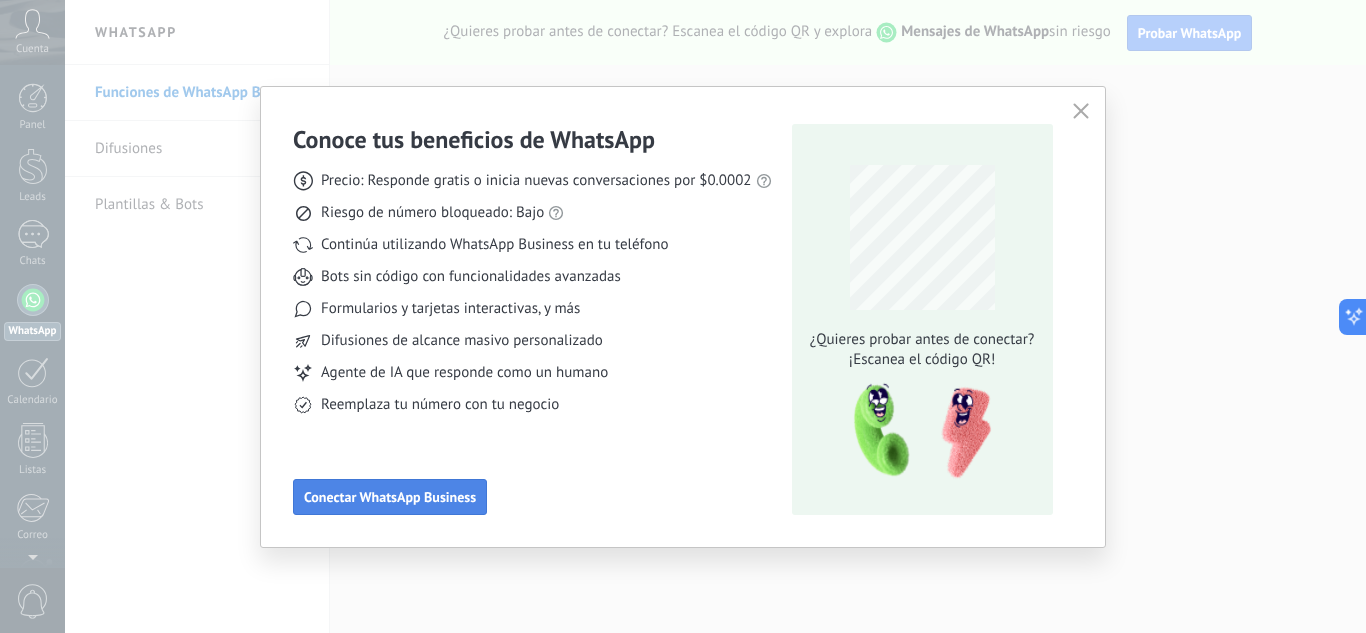 click on "Conectar WhatsApp Business" at bounding box center [390, 497] 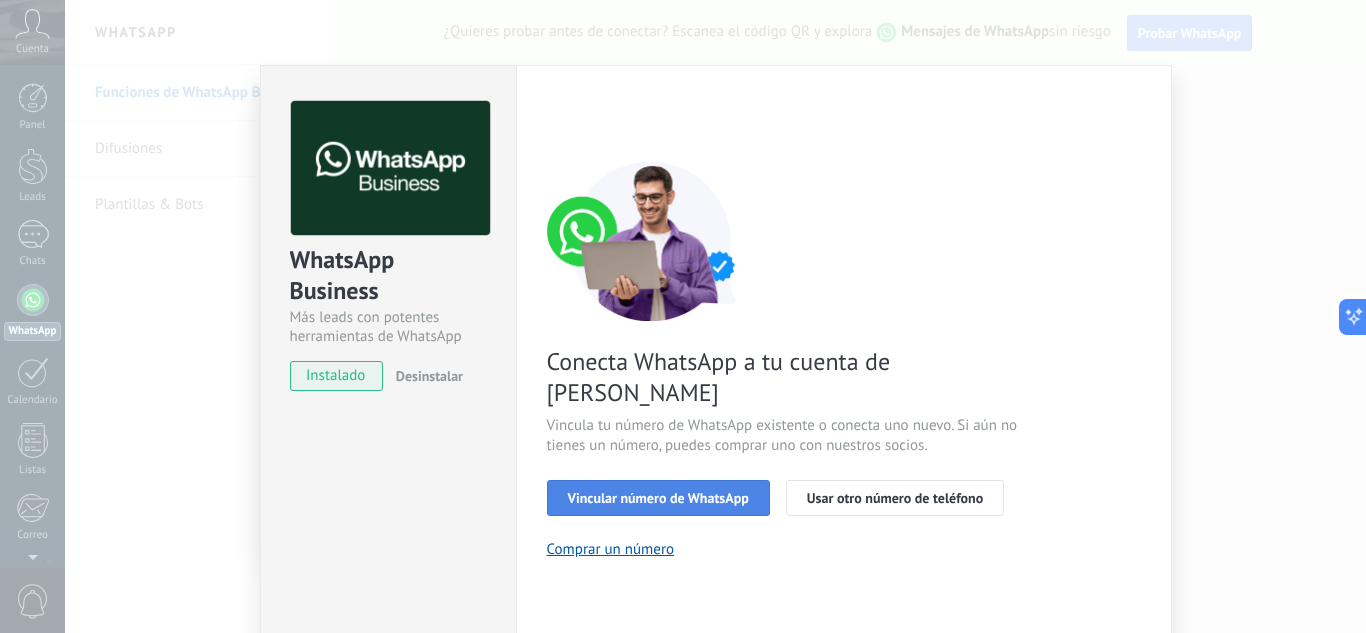 click on "Vincular número de WhatsApp" at bounding box center [658, 498] 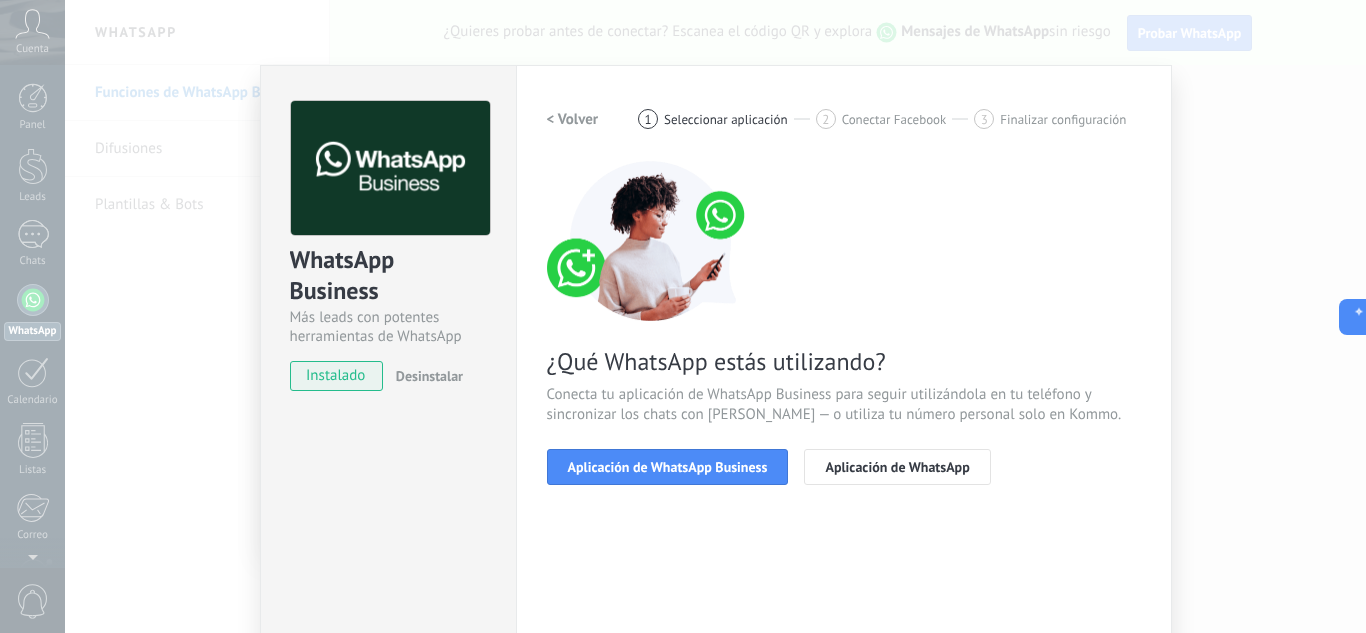 click on "Aplicación de WhatsApp Business" at bounding box center (668, 467) 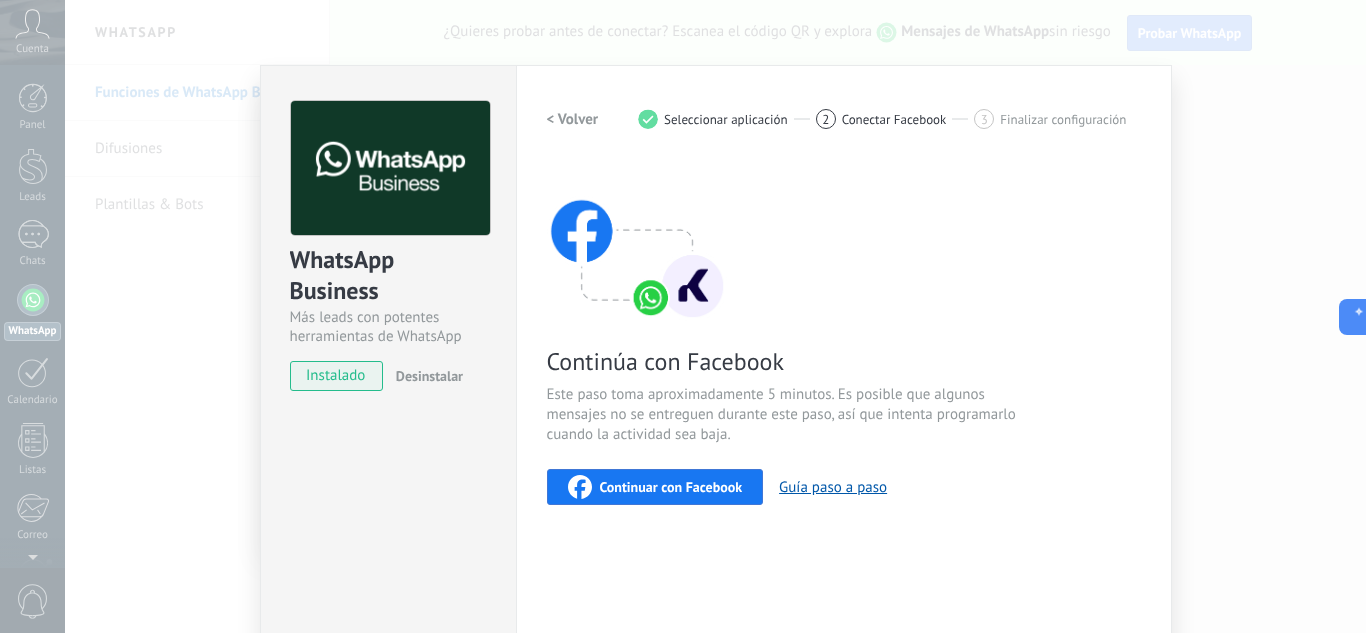click on "WhatsApp Business Más leads con potentes herramientas de WhatsApp instalado Desinstalar ¿Quieres probar la integración primero?   Escanea el código QR   para ver cómo funciona." at bounding box center [388, 410] 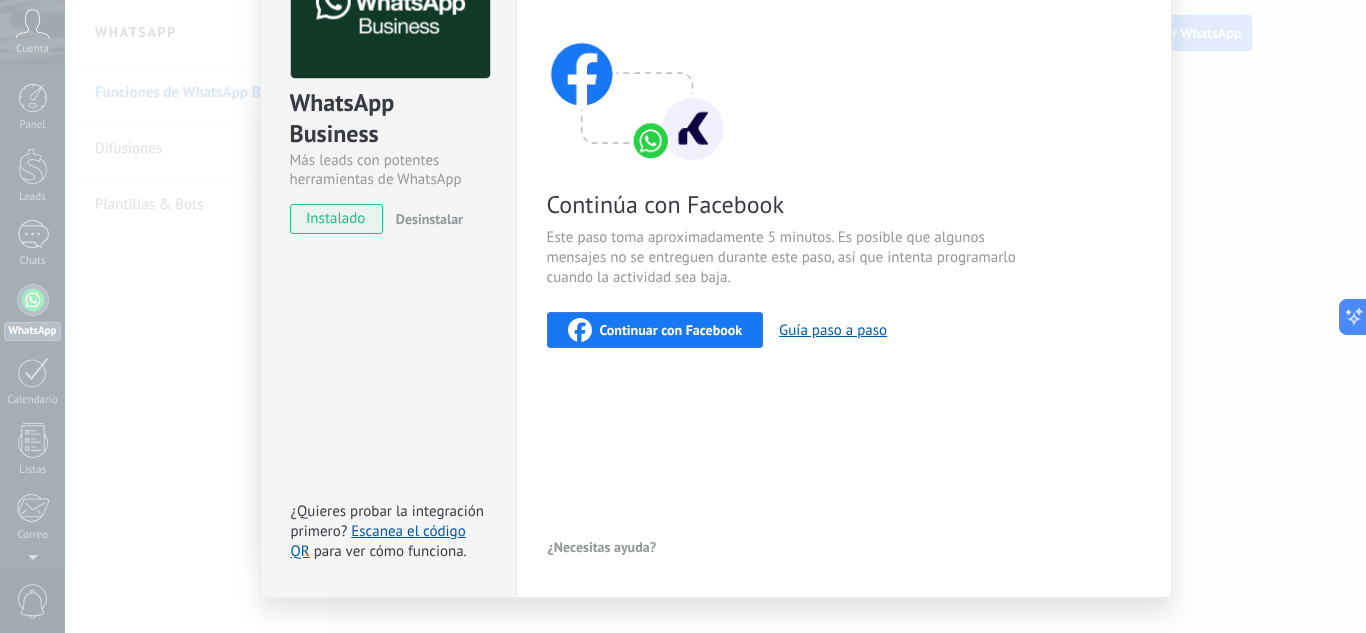 scroll, scrollTop: 117, scrollLeft: 0, axis: vertical 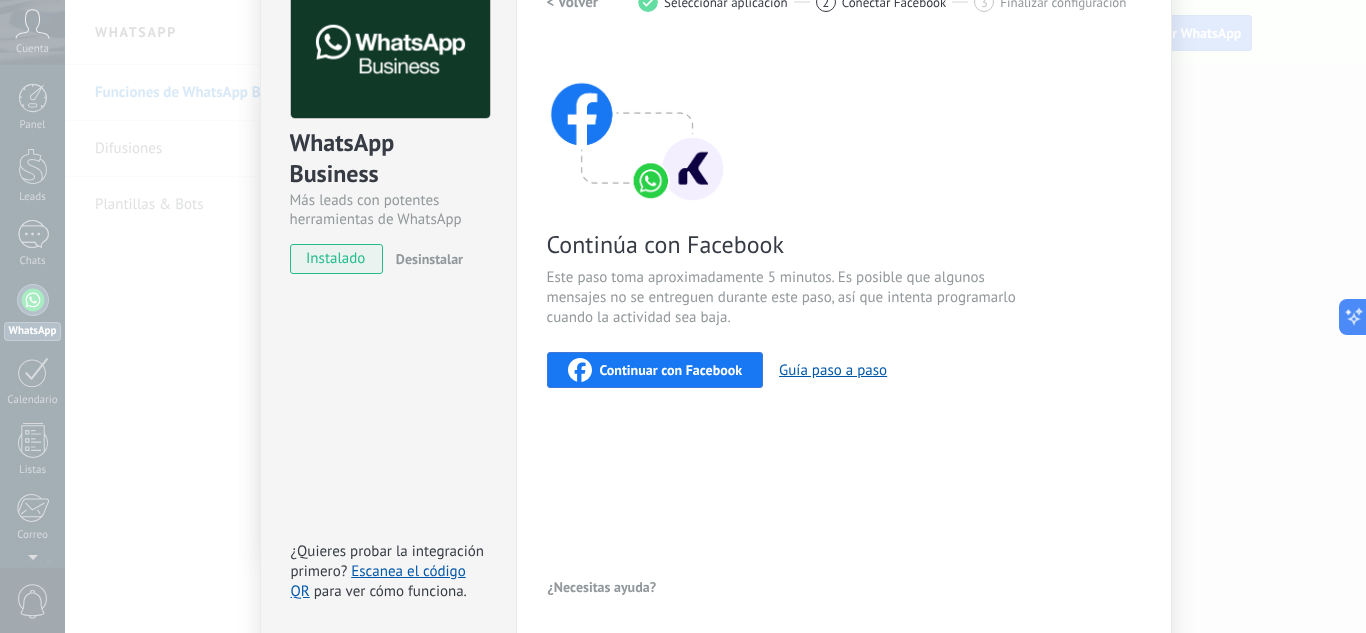 click on "Continuar con Facebook" at bounding box center [671, 370] 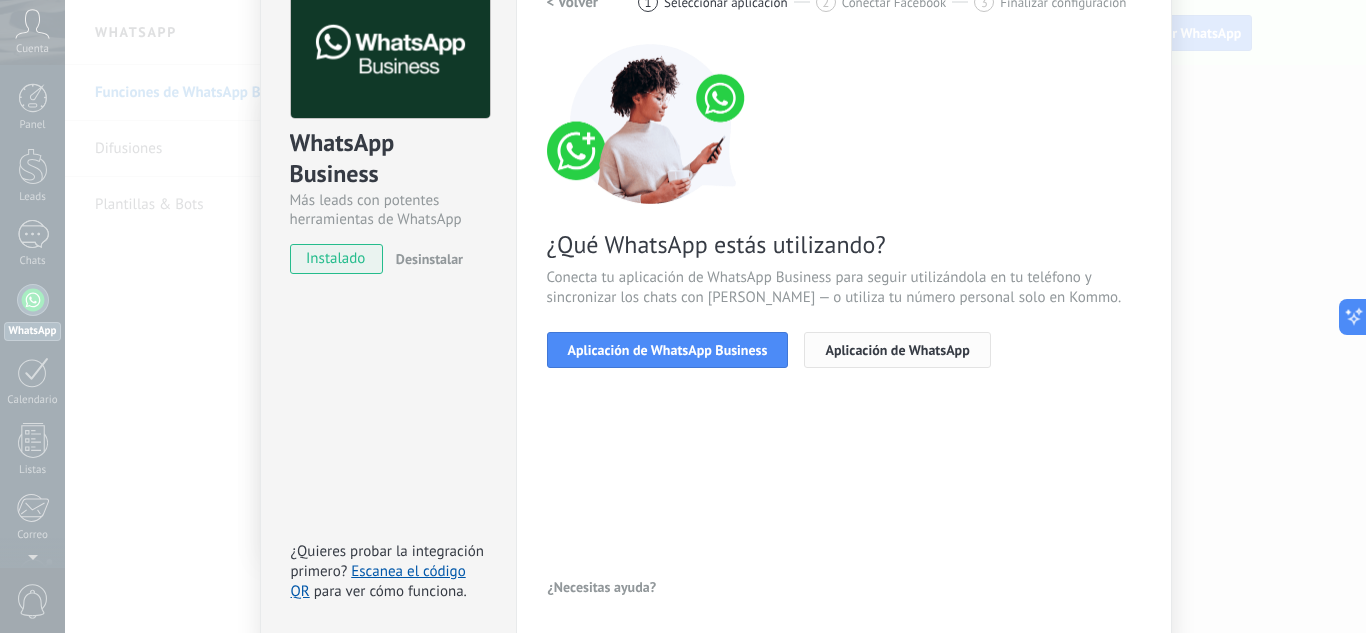 click on "Aplicación de WhatsApp" at bounding box center [897, 350] 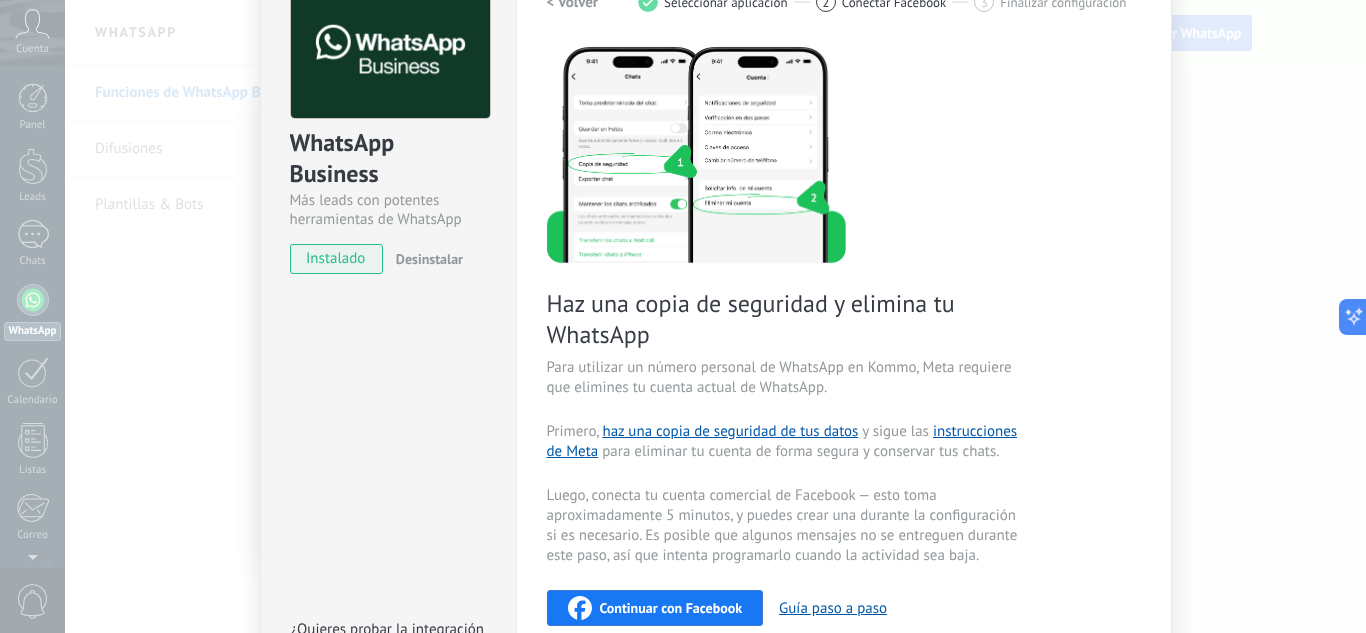 click on "< Volver" at bounding box center (573, 2) 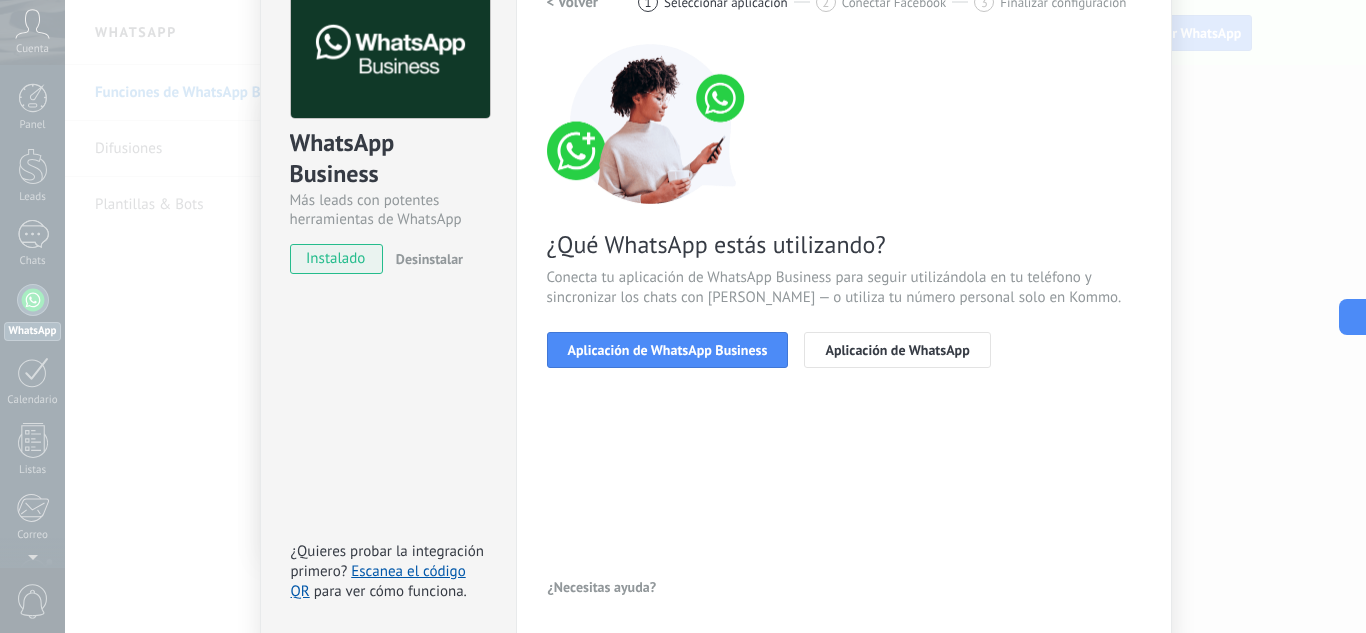 click on "< Volver" at bounding box center [573, 2] 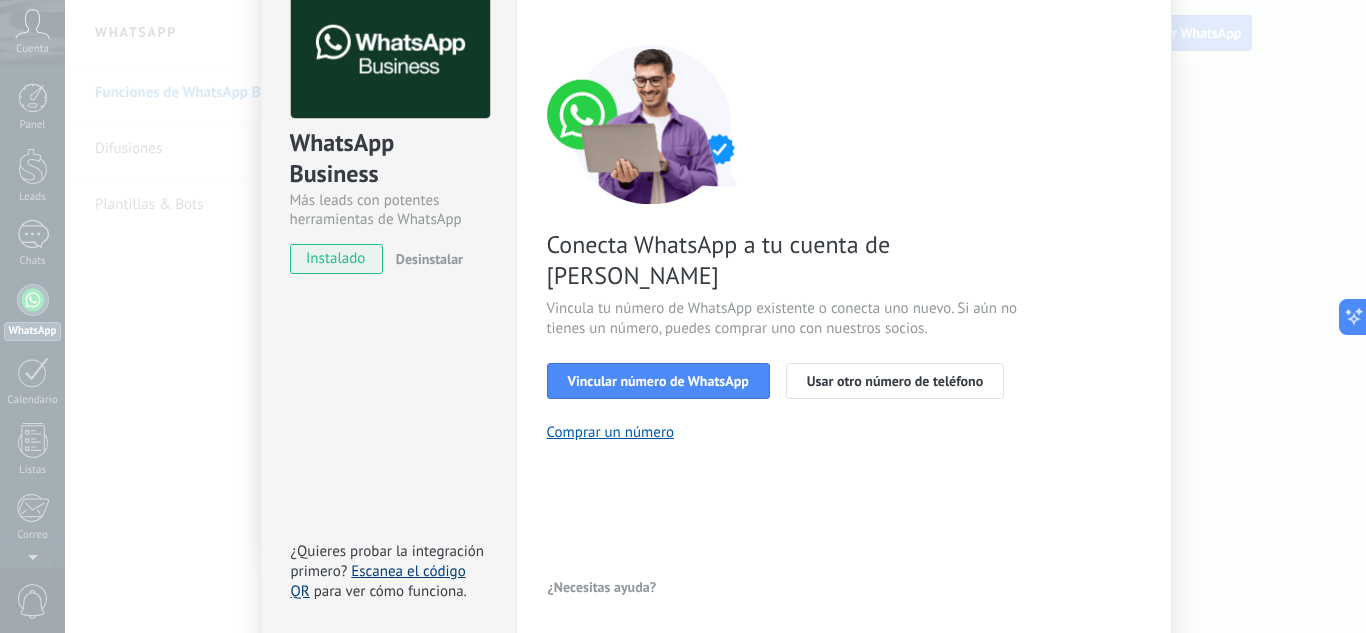 click on "Escanea el código QR" at bounding box center [378, 581] 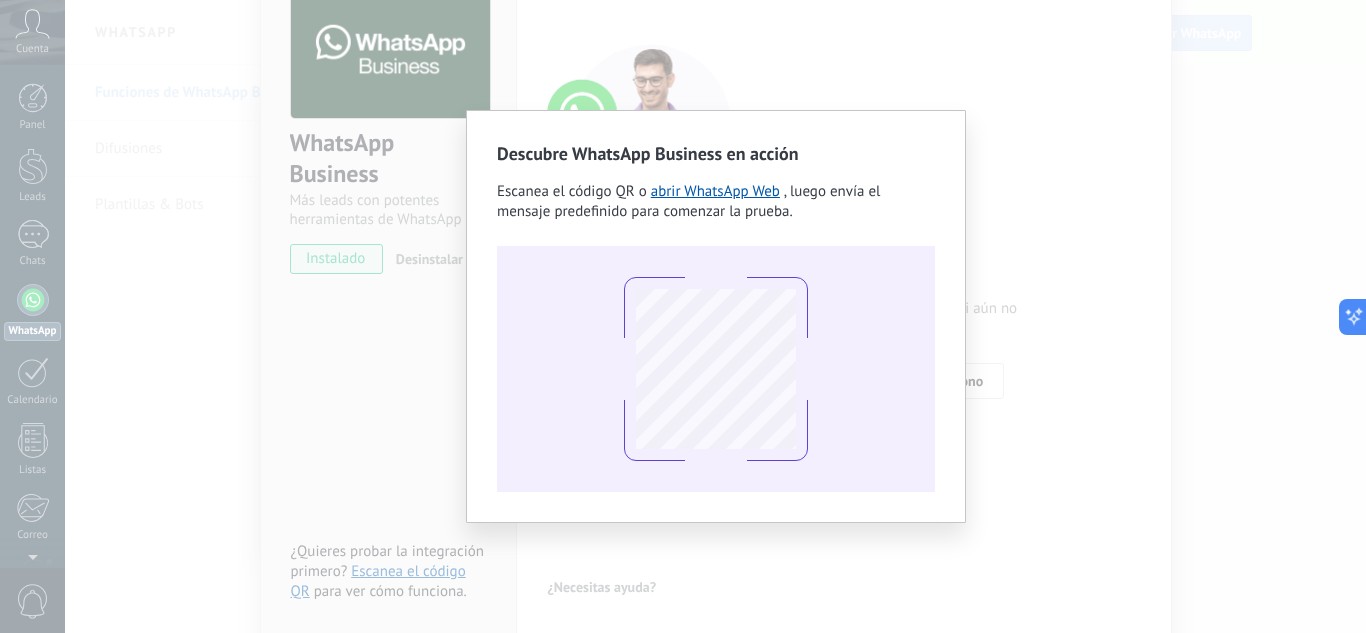 click on "Descubre WhatsApp Business en acción Escanea el código QR o   abrir WhatsApp Web   , luego envía el mensaje predefinido para comenzar la prueba." at bounding box center [715, 316] 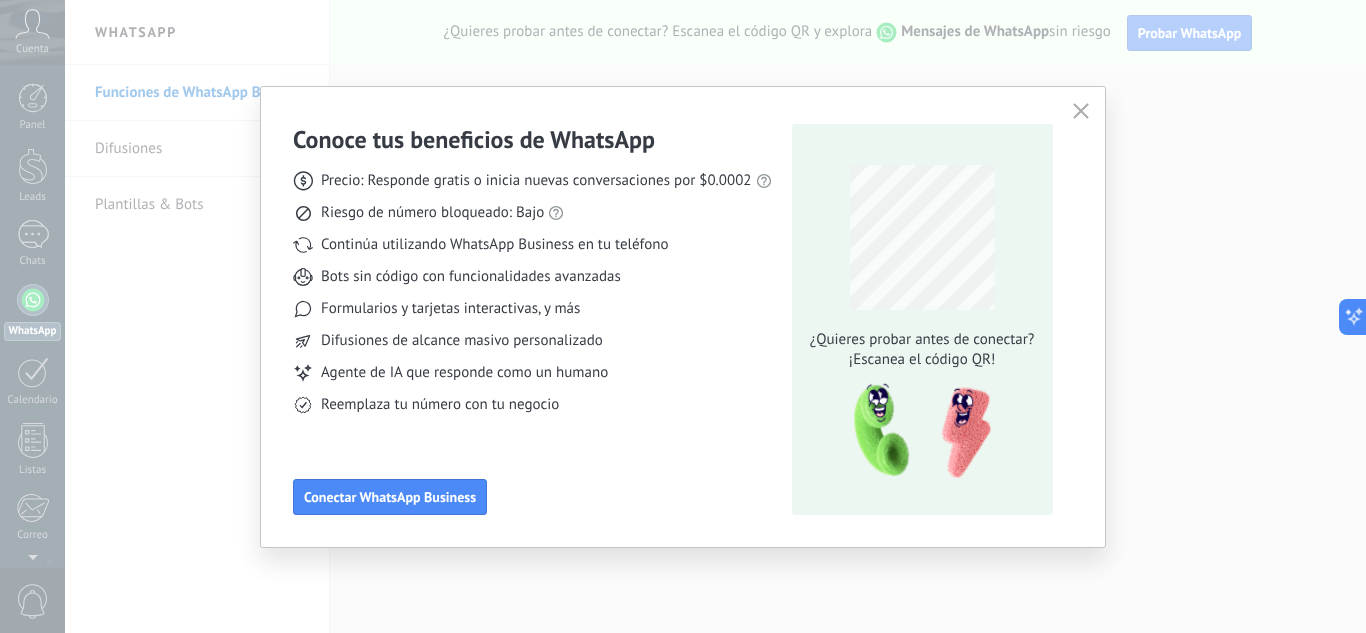 scroll, scrollTop: 0, scrollLeft: 0, axis: both 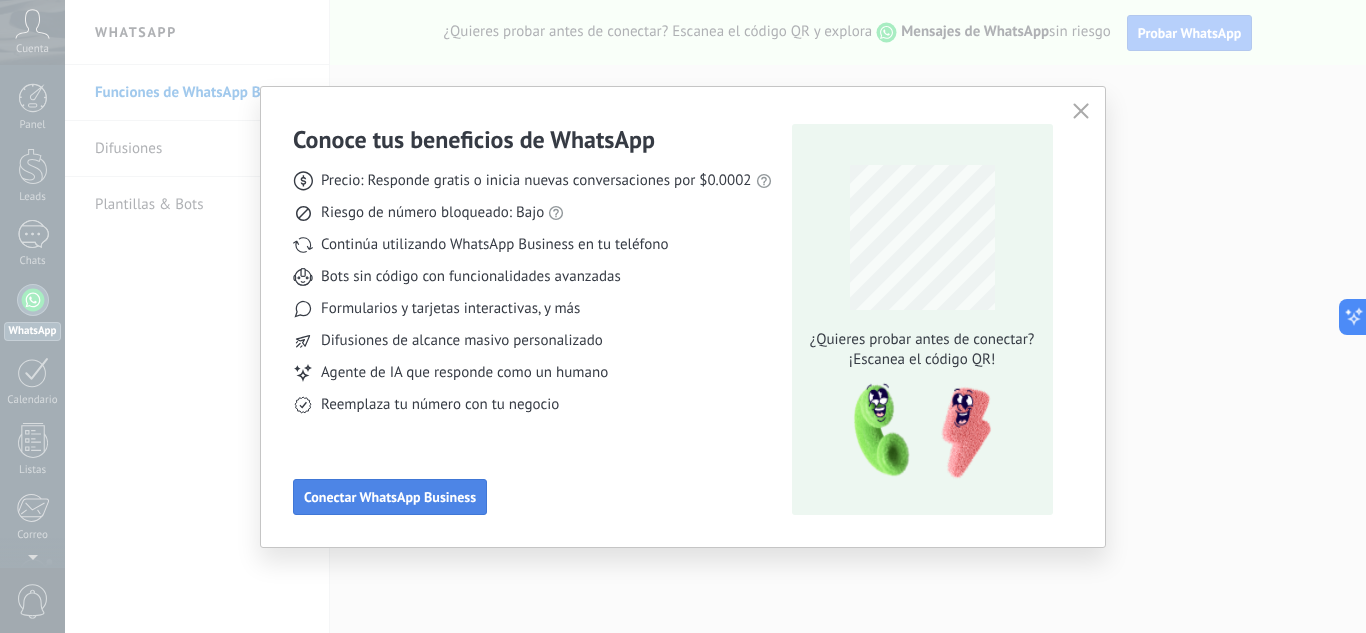 click on "Conectar WhatsApp Business" at bounding box center (390, 497) 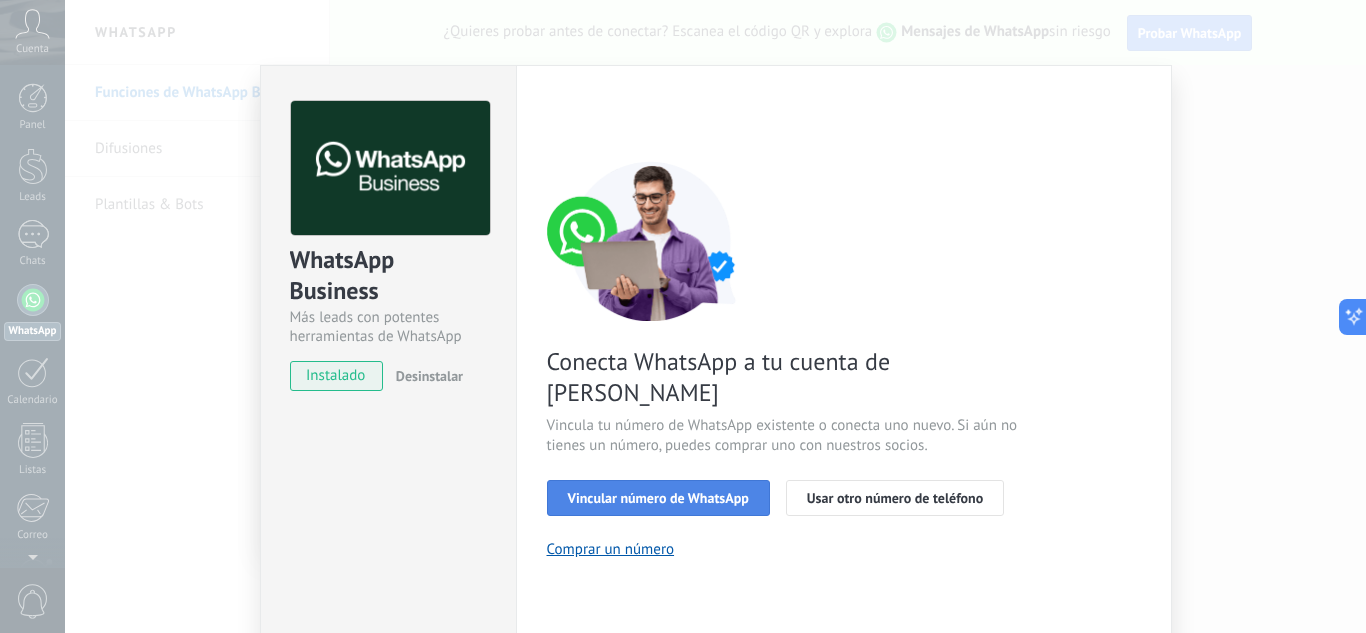 click on "Vincular número de WhatsApp" at bounding box center [658, 498] 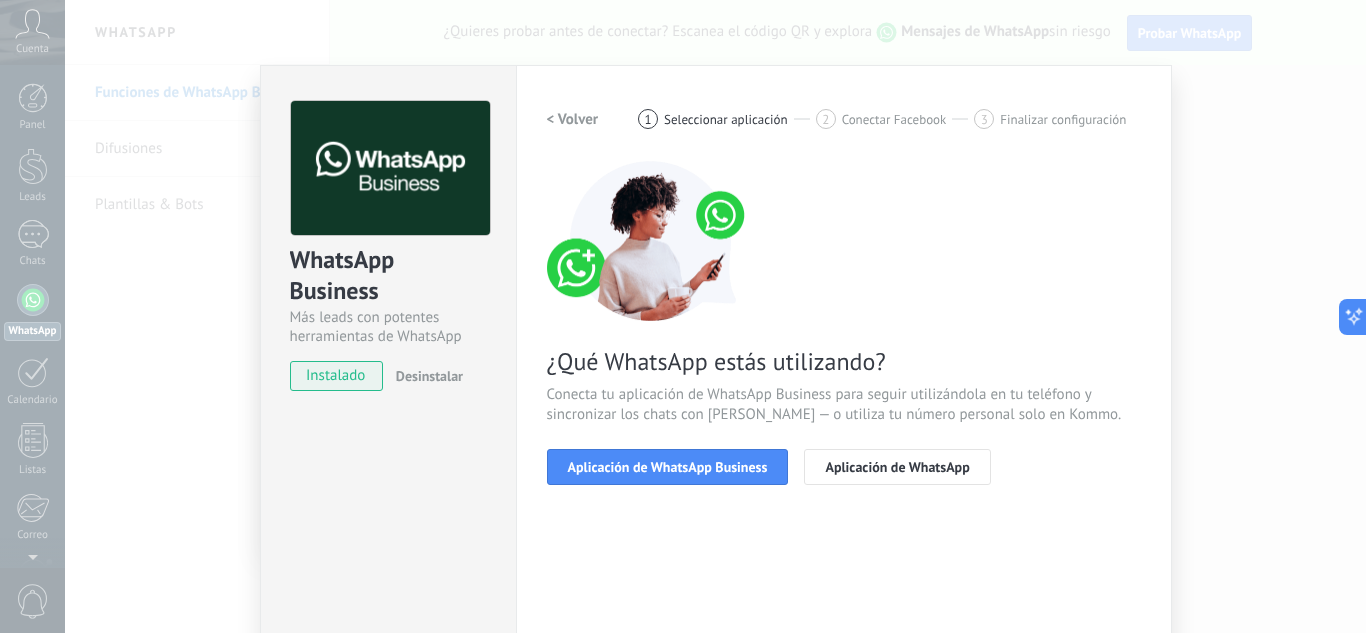click on "Aplicación de WhatsApp Business" at bounding box center [668, 467] 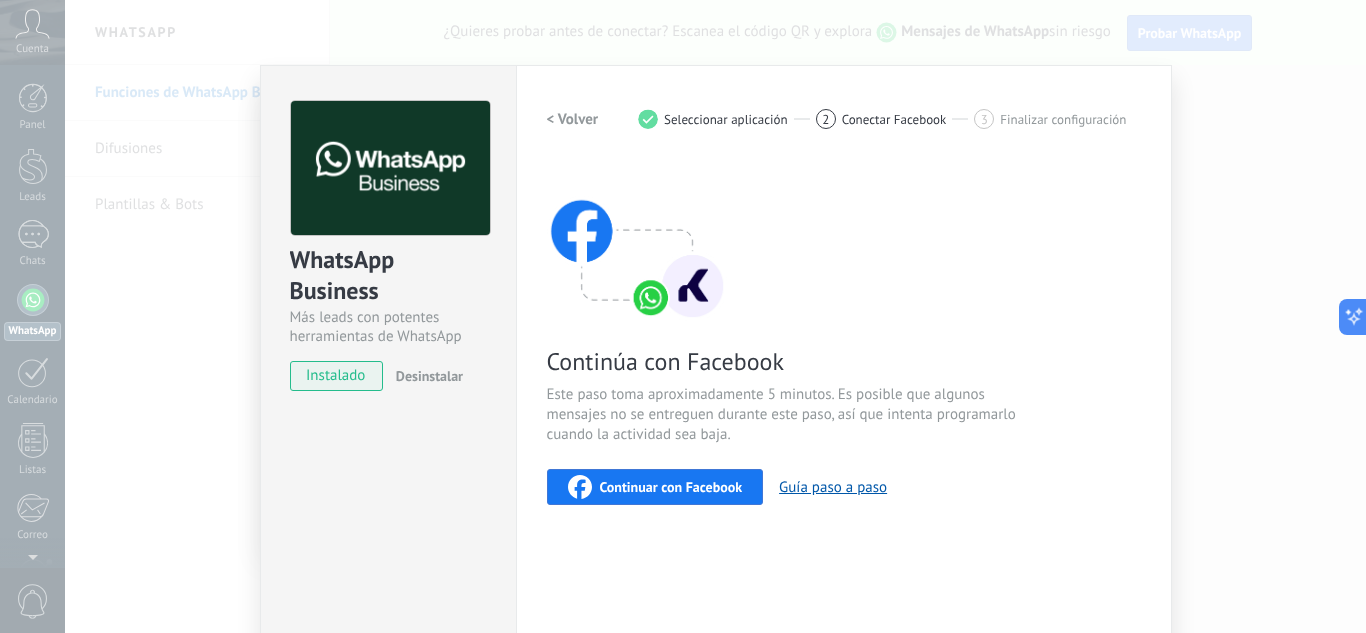 click on "Continuar con Facebook" at bounding box center (671, 487) 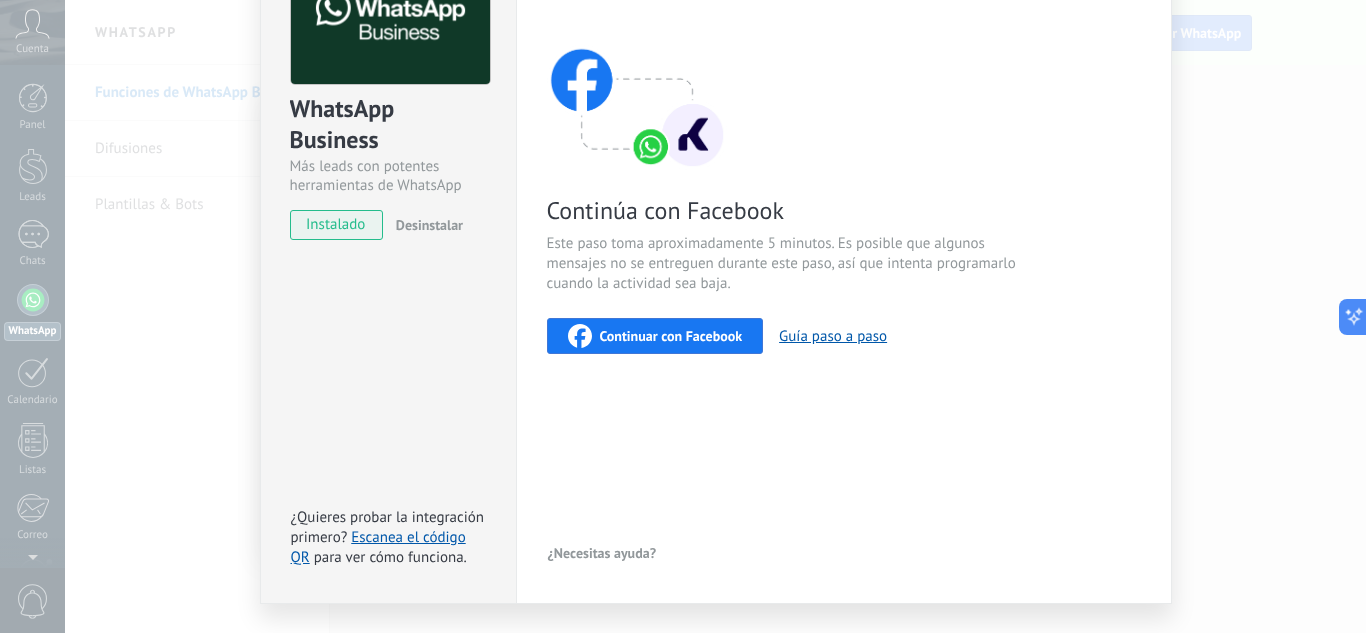 scroll, scrollTop: 197, scrollLeft: 0, axis: vertical 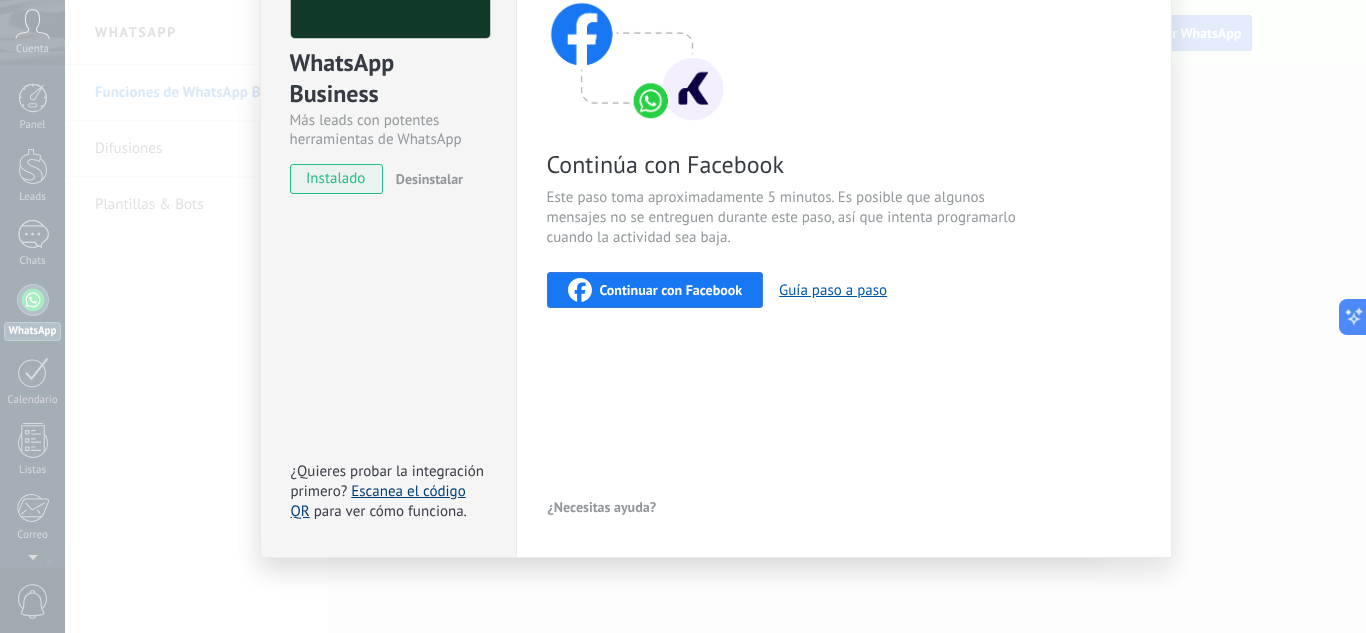 click on "Escanea el código QR" at bounding box center [378, 501] 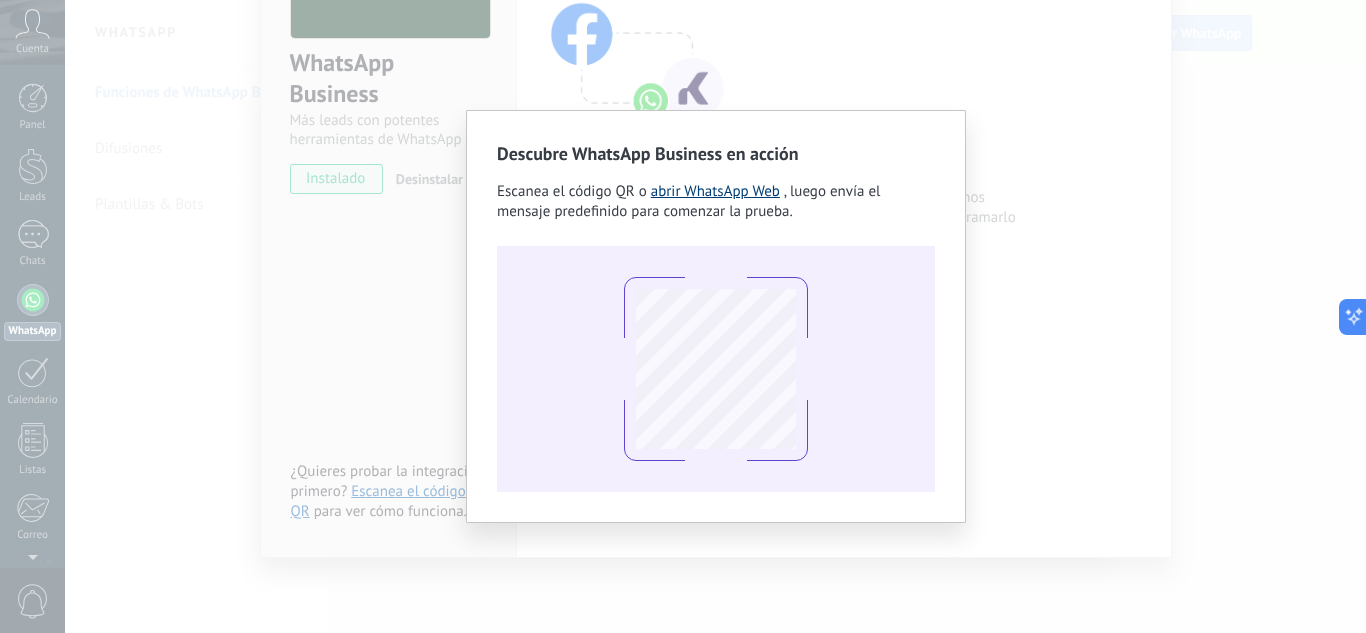 click on "abrir WhatsApp Web" at bounding box center (715, 191) 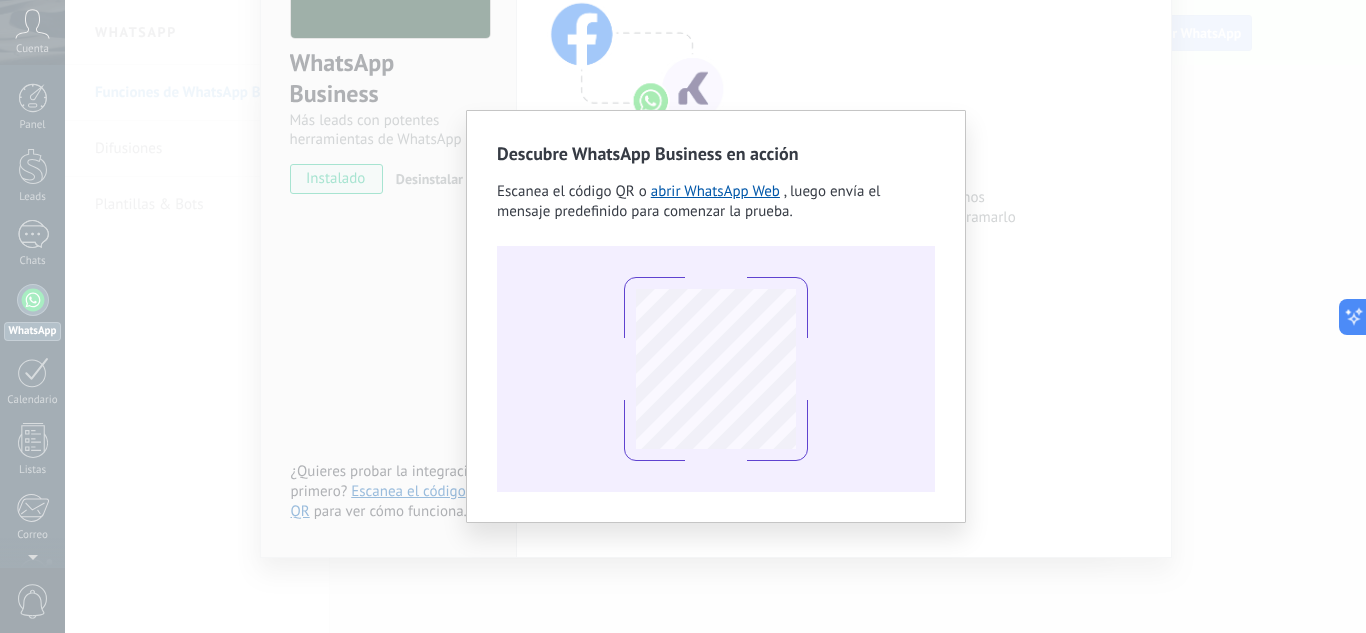 click on "Descubre WhatsApp Business en acción Escanea el código QR o   abrir WhatsApp Web   , luego envía el mensaje predefinido para comenzar la prueba." at bounding box center [715, 316] 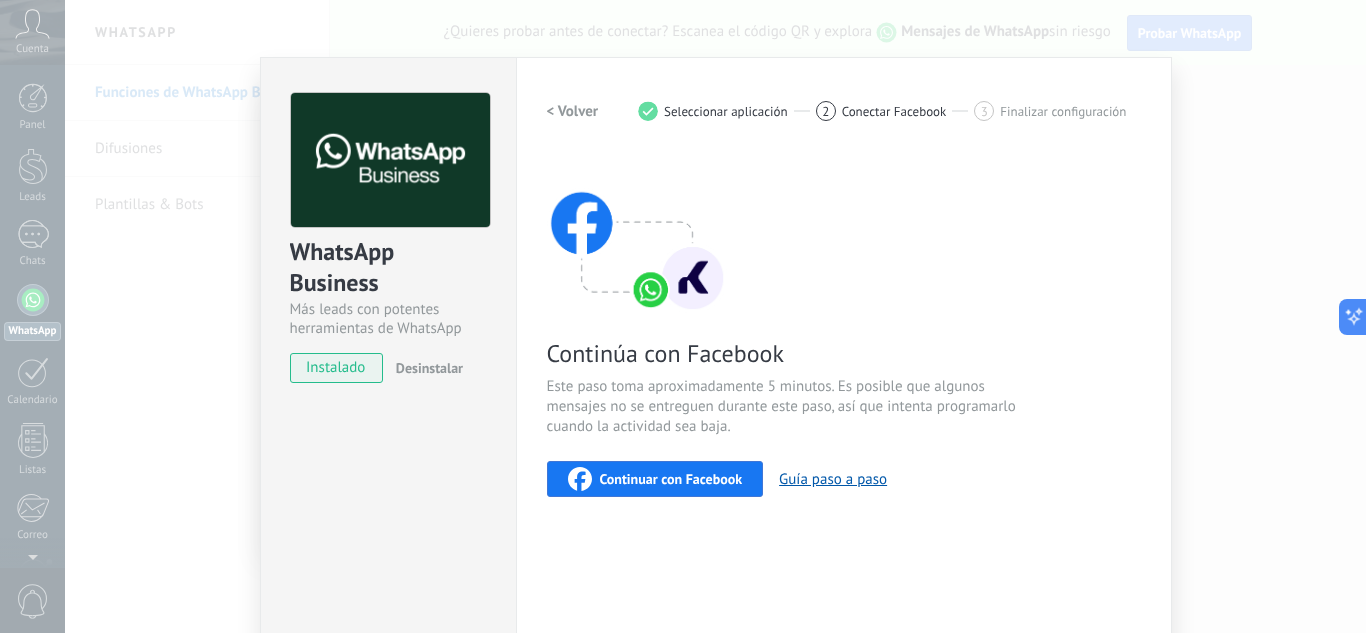 scroll, scrollTop: 0, scrollLeft: 0, axis: both 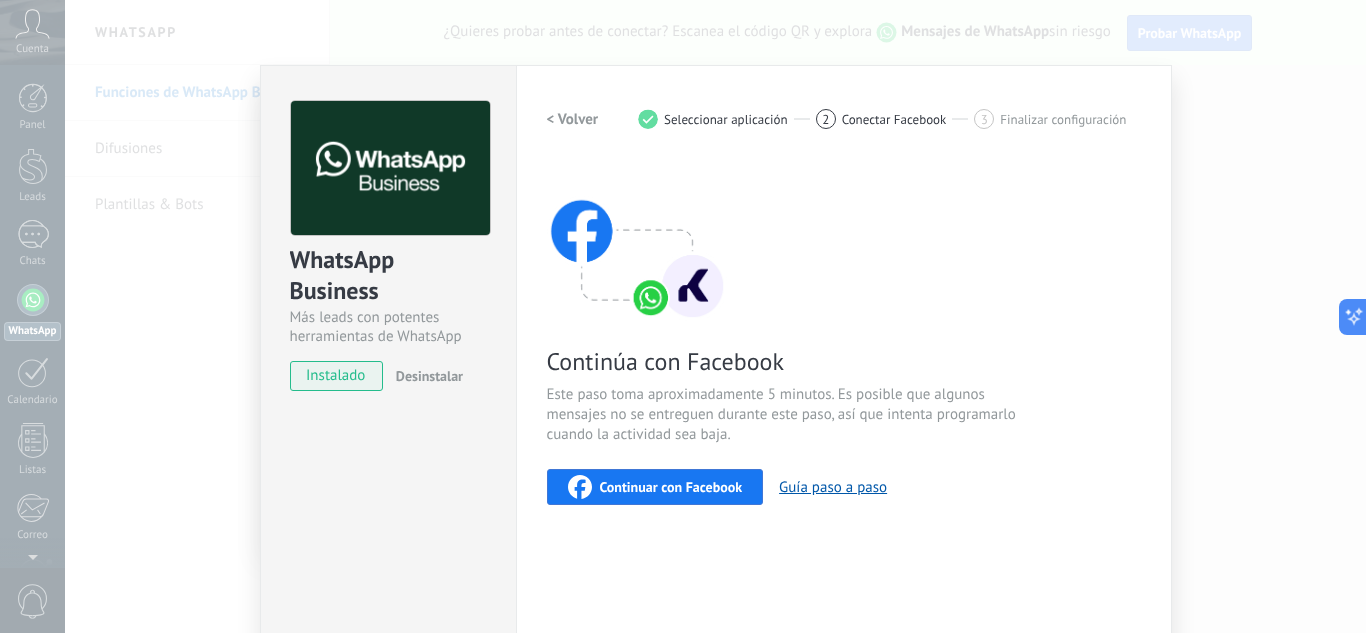 click on "< Volver" at bounding box center (573, 119) 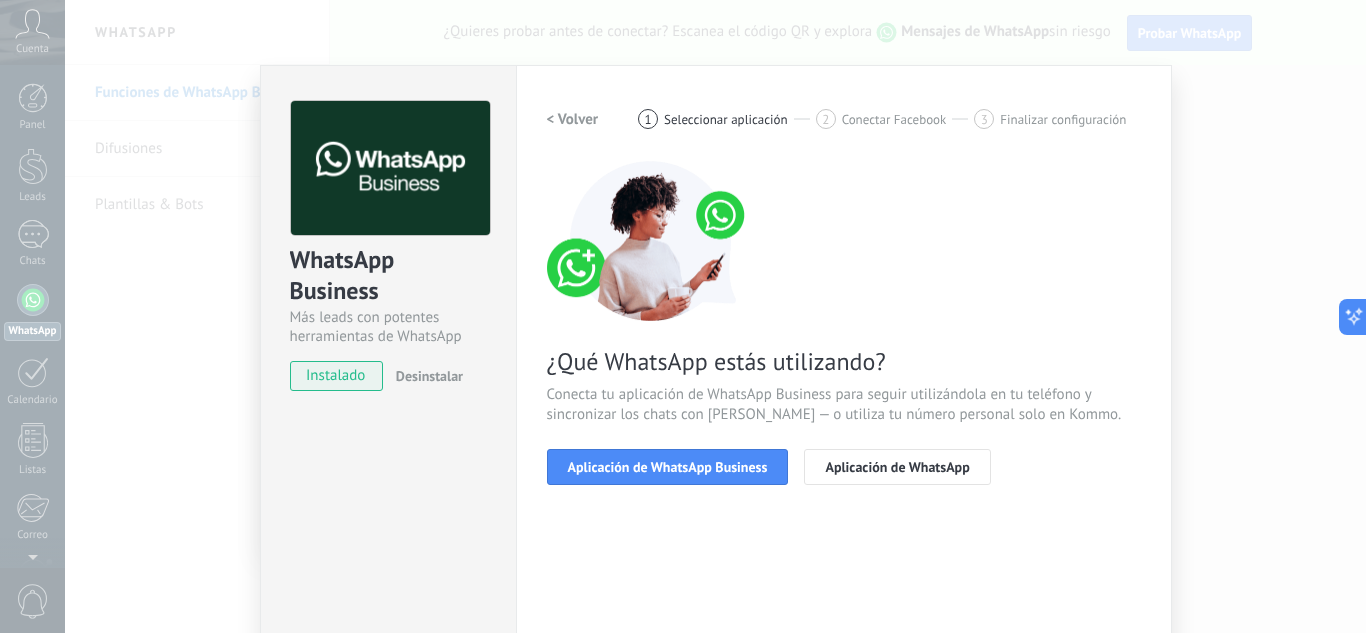 click on "WhatsApp Business Más leads con potentes herramientas de WhatsApp instalado Desinstalar ¿Quieres probar la integración primero?   Escanea el código QR   para ver cómo funciona. Configuraciones Autorizaciones This tab logs the users who have granted integration access to this account. If you want to to remove a user's ability to send requests to the account on behalf of this integration, you can revoke access. If access is revoked from all users, the integration will stop working. This app is installed, but no one has given it access yet. WhatsApp Cloud API más _:  Guardar < Volver 1 Seleccionar aplicación 2 Conectar Facebook  3 Finalizar configuración ¿Qué WhatsApp estás utilizando? Conecta tu aplicación de WhatsApp Business para seguir utilizándola en tu teléfono y sincronizar los chats con [PERSON_NAME] — o utiliza tu número personal solo en Kommo. Aplicación de WhatsApp Business Aplicación de WhatsApp ¿Necesitas ayuda?" at bounding box center (715, 316) 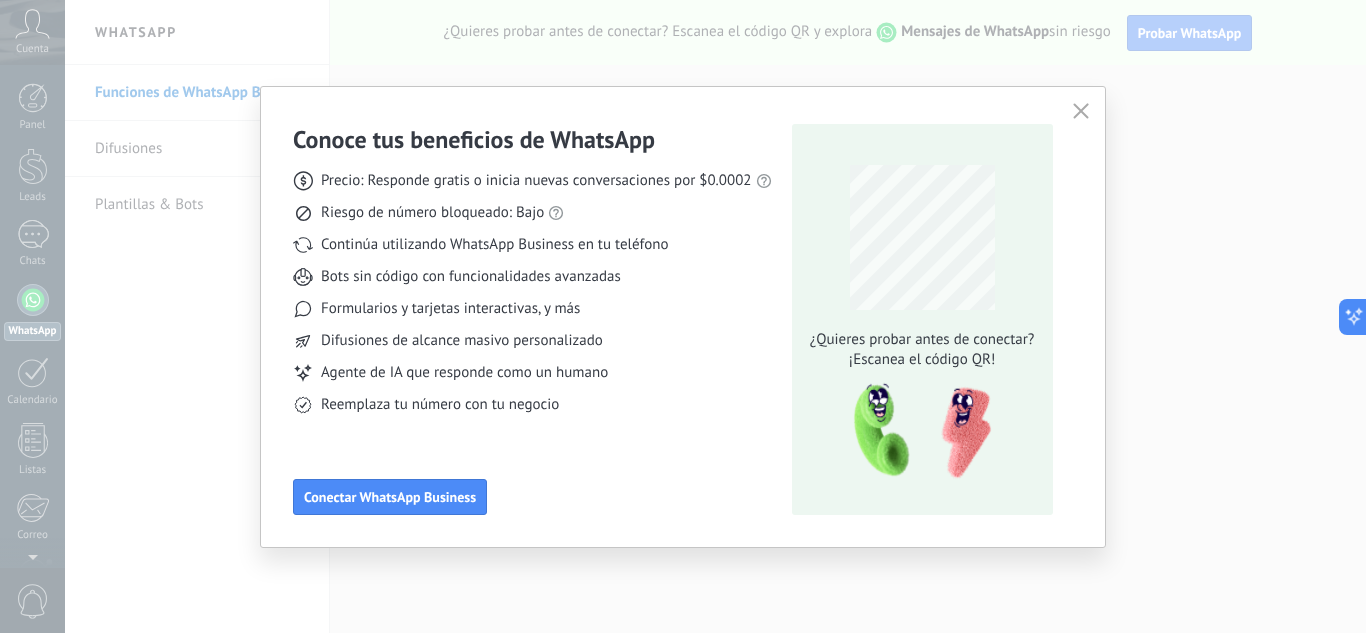 click at bounding box center [1081, 112] 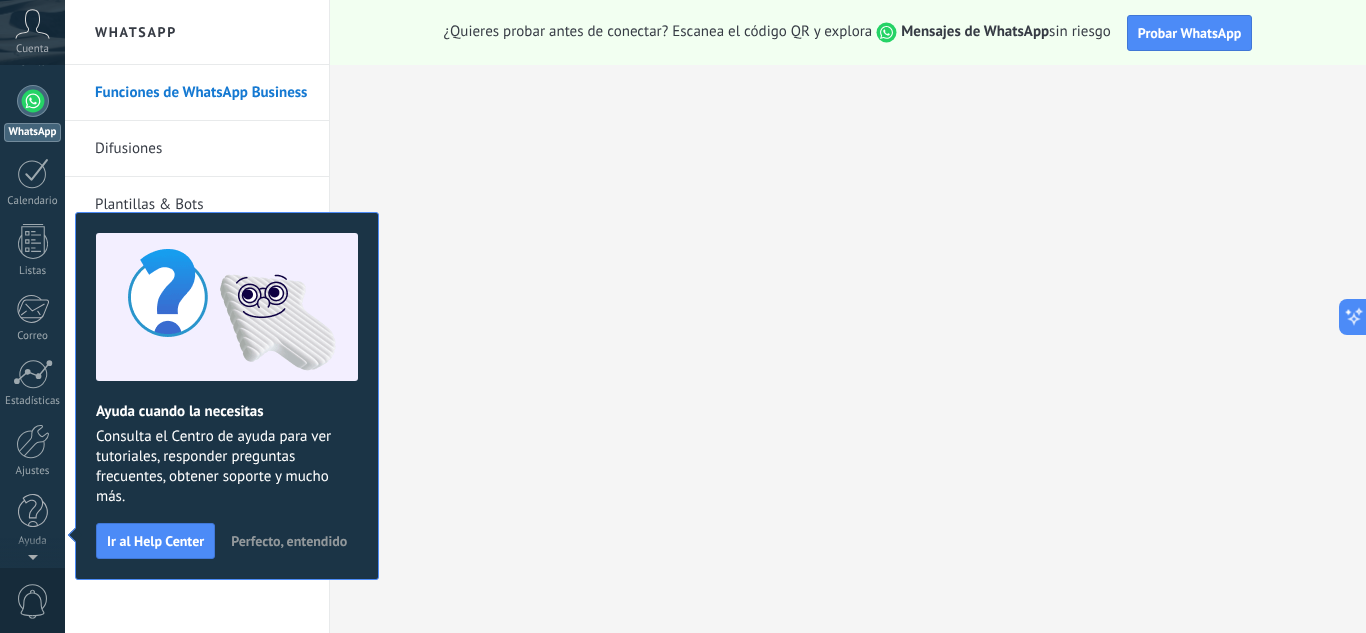 scroll, scrollTop: 0, scrollLeft: 0, axis: both 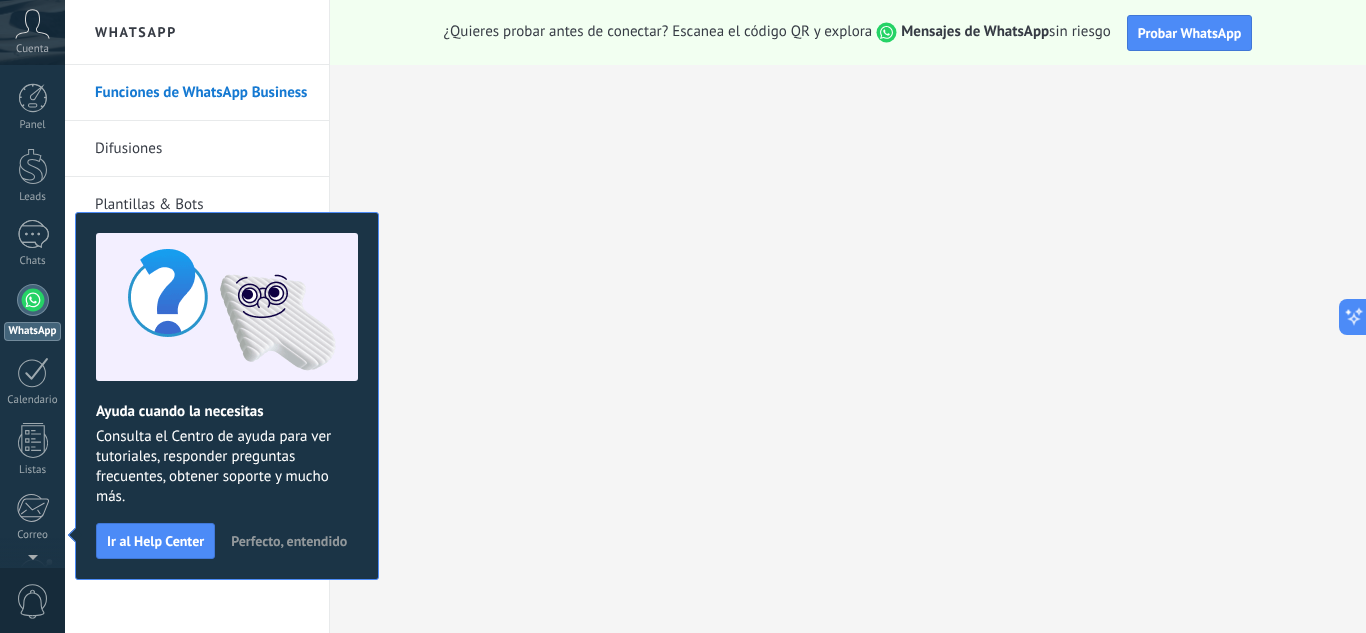 click on "Cuenta" at bounding box center [32, 49] 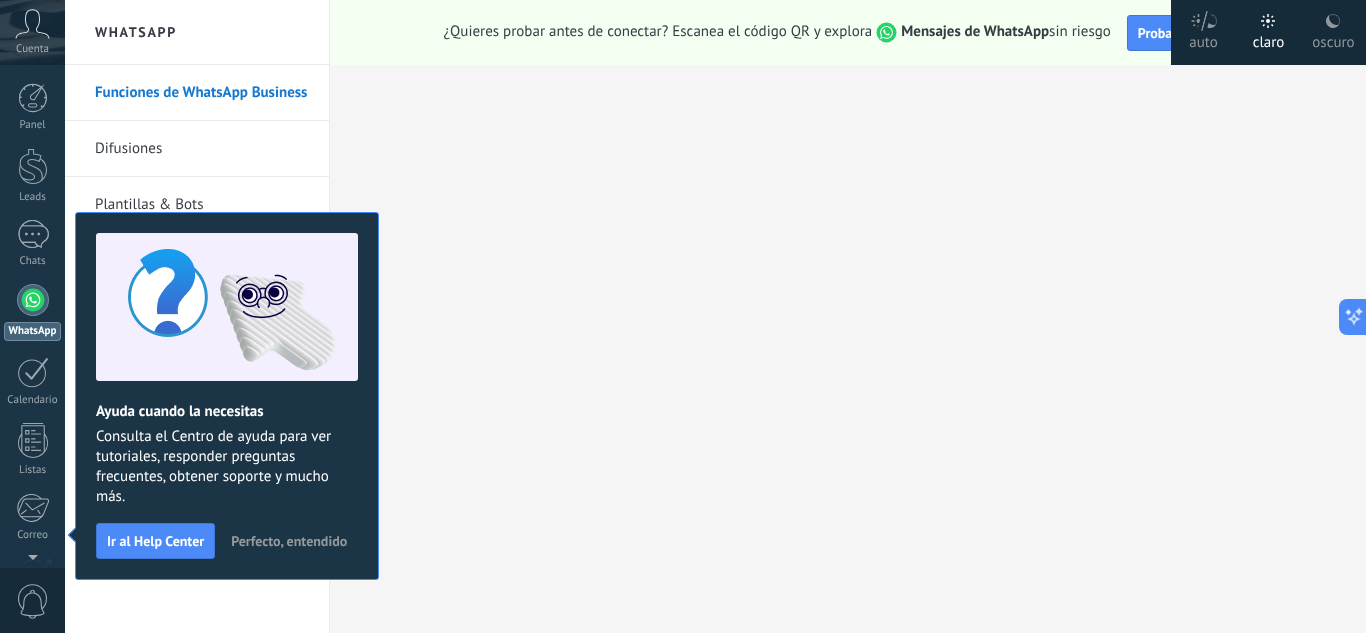 click on "oscuro" at bounding box center (1333, 32) 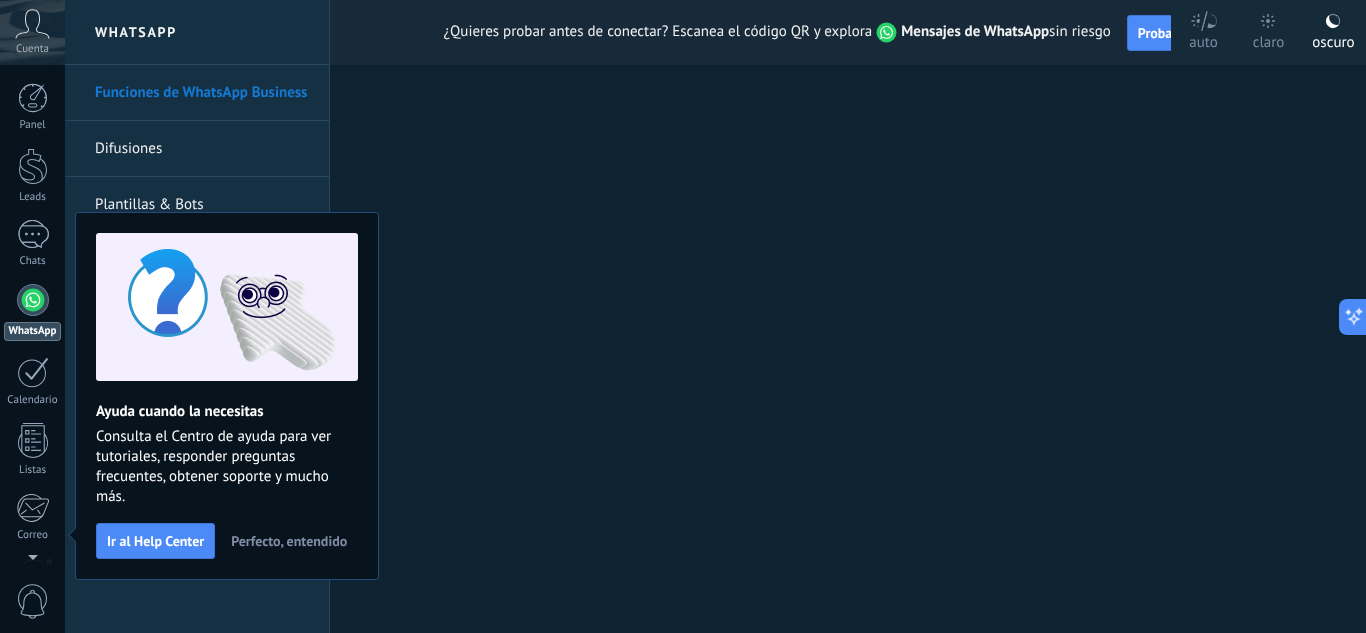 click on "Perfecto, entendido" at bounding box center (289, 541) 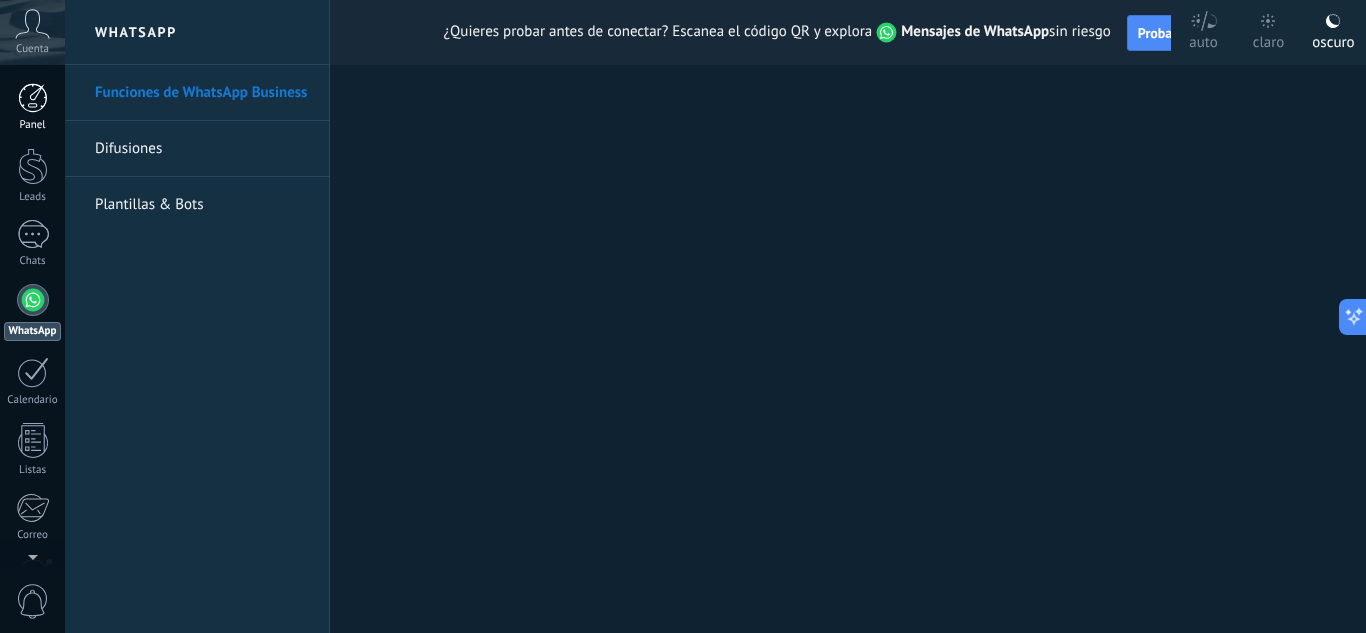 click at bounding box center [33, 98] 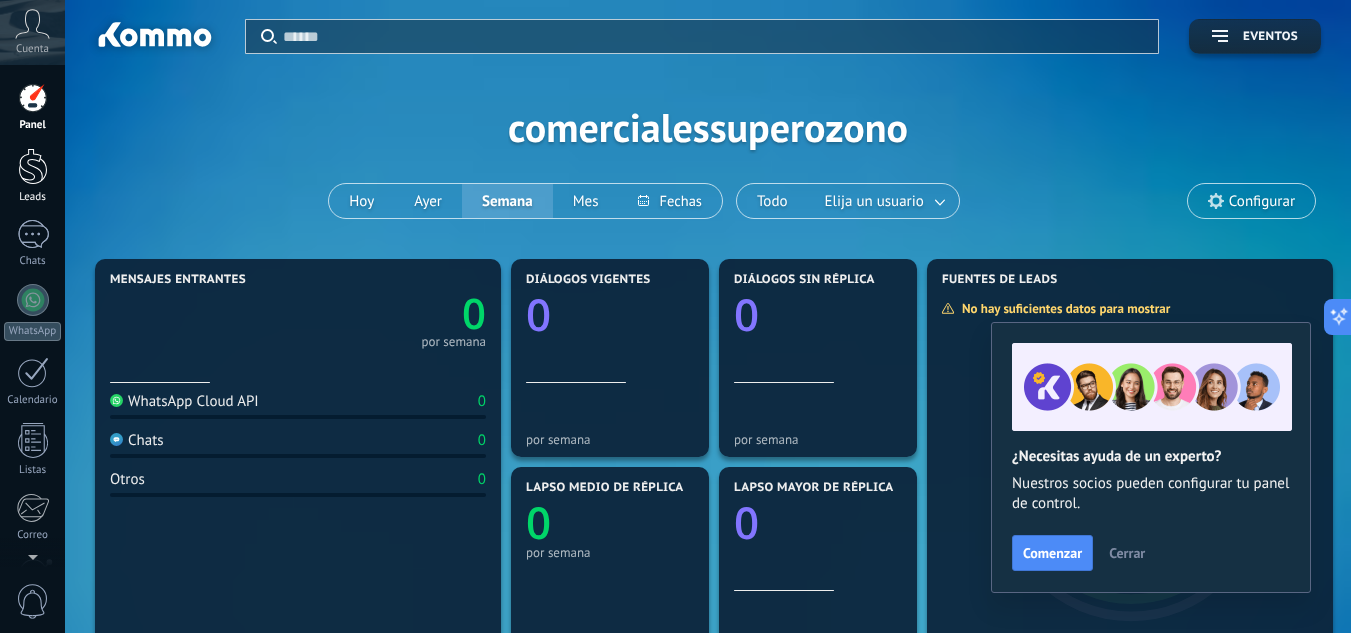 click at bounding box center [33, 166] 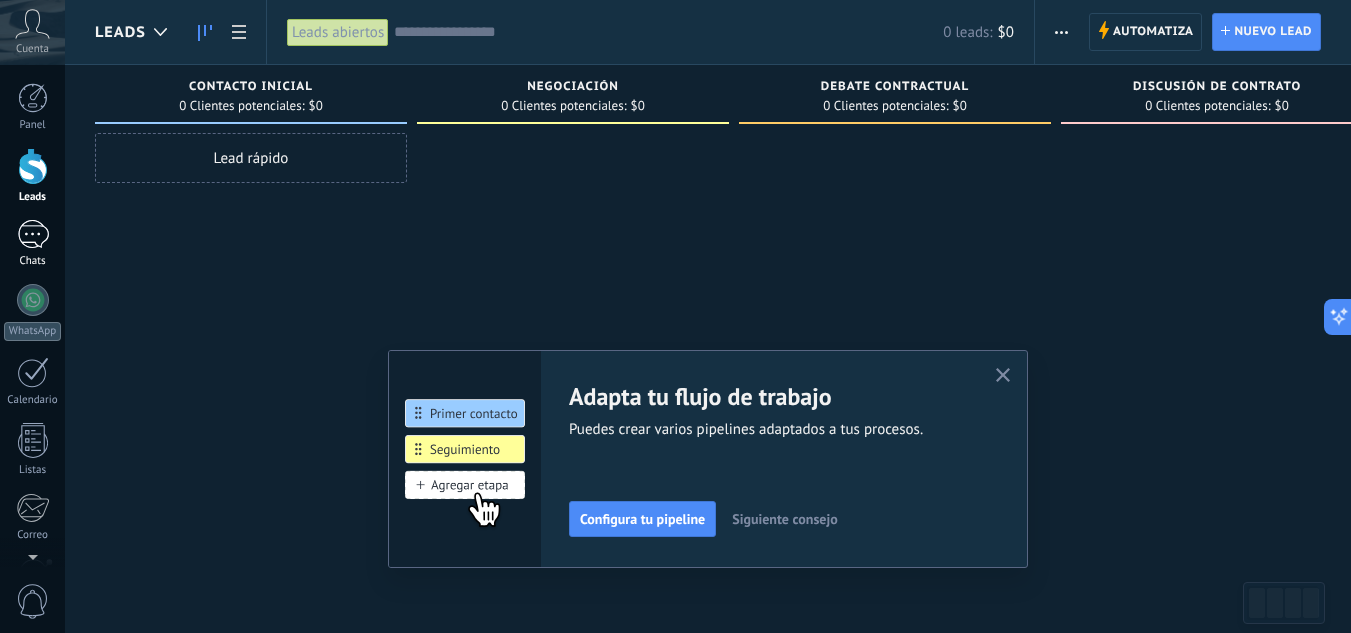 click at bounding box center [33, 234] 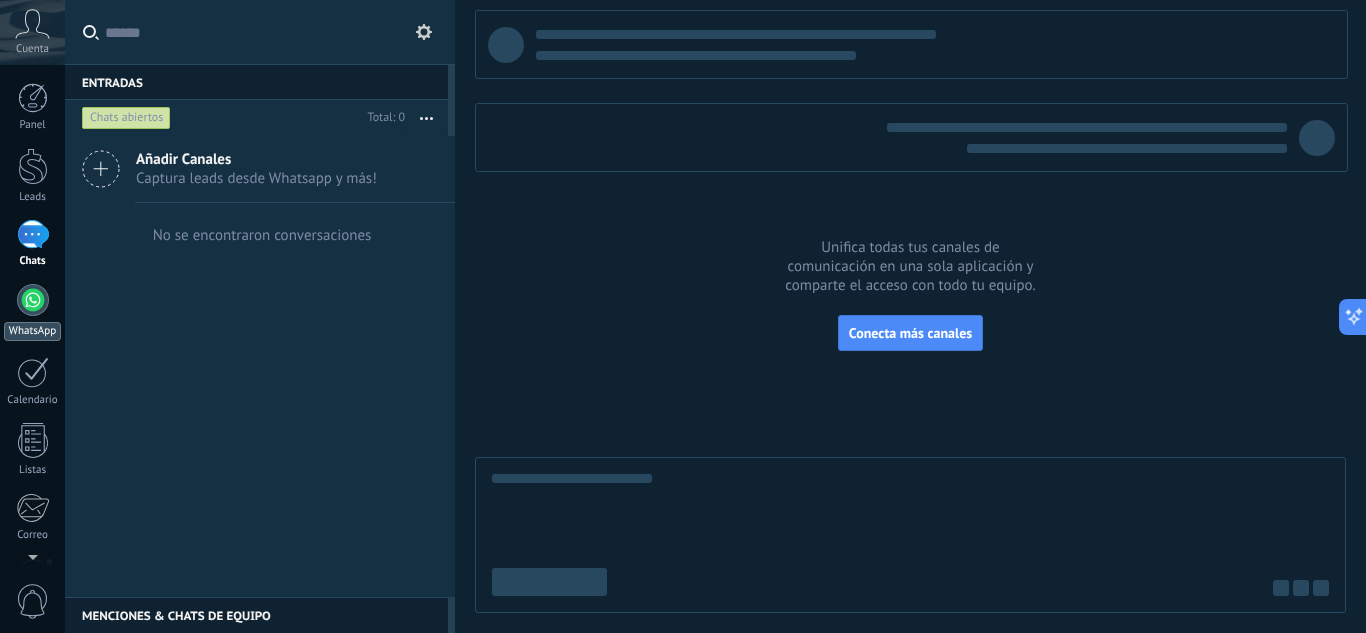 click at bounding box center [33, 300] 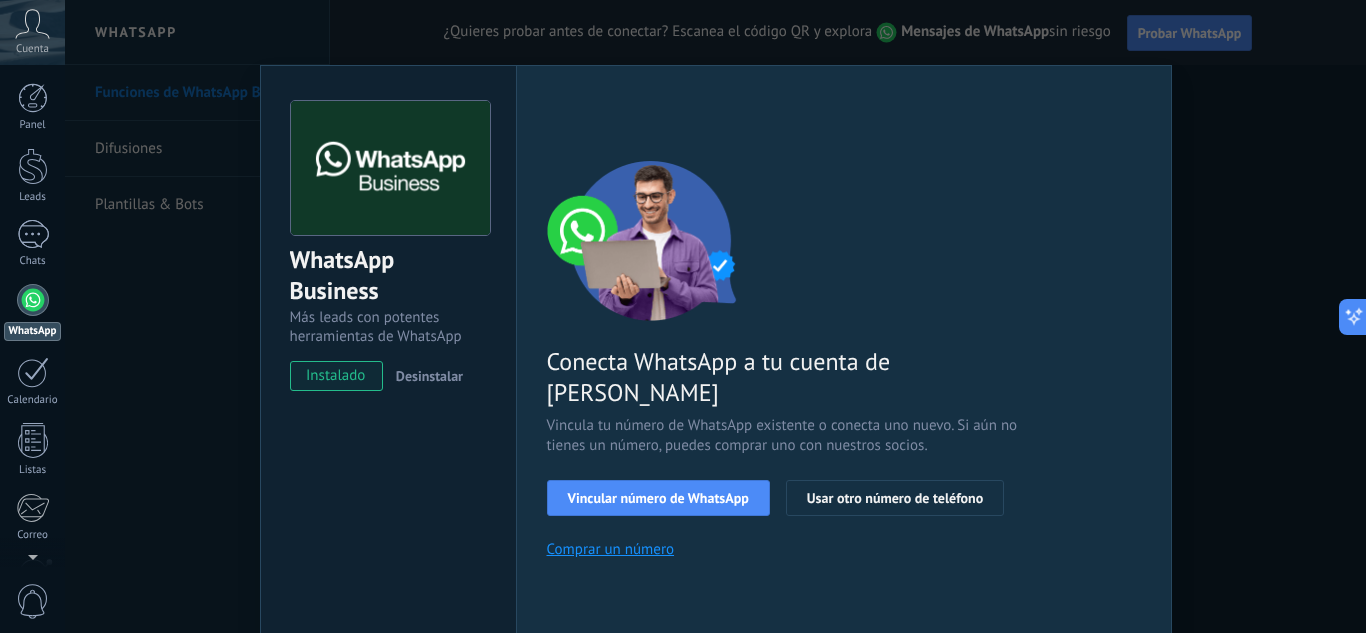 click on "instalado" at bounding box center [336, 376] 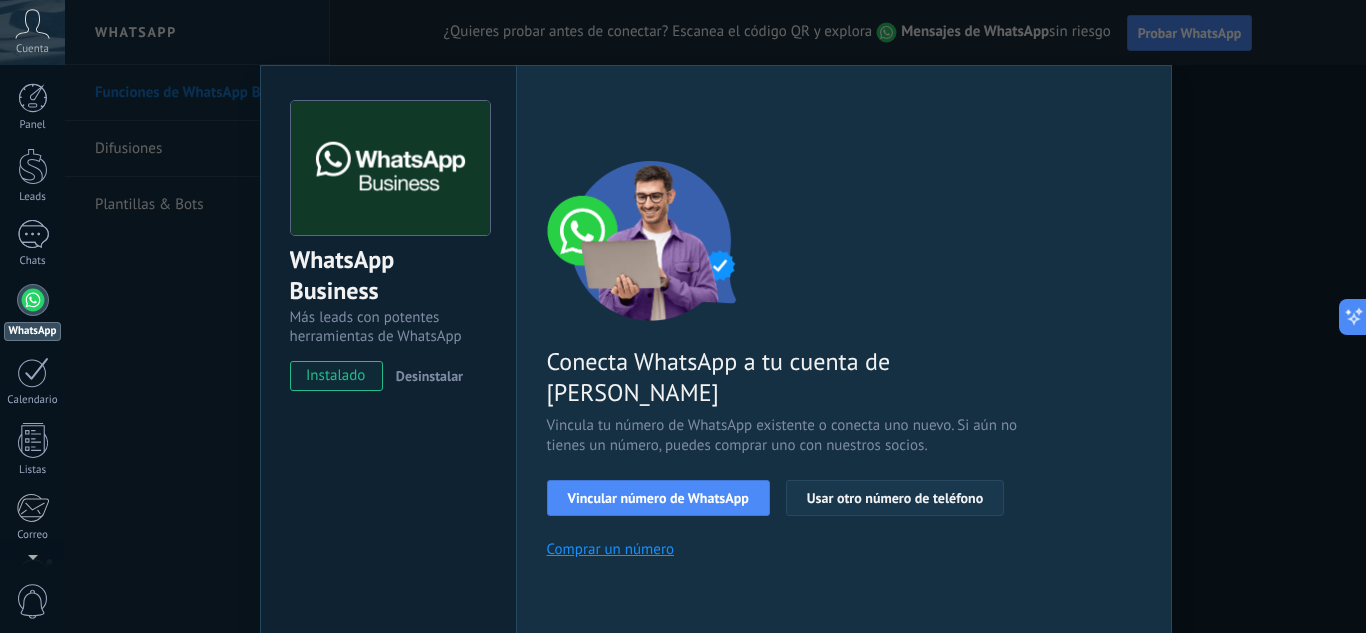 click on "Usar otro número de teléfono" at bounding box center (895, 498) 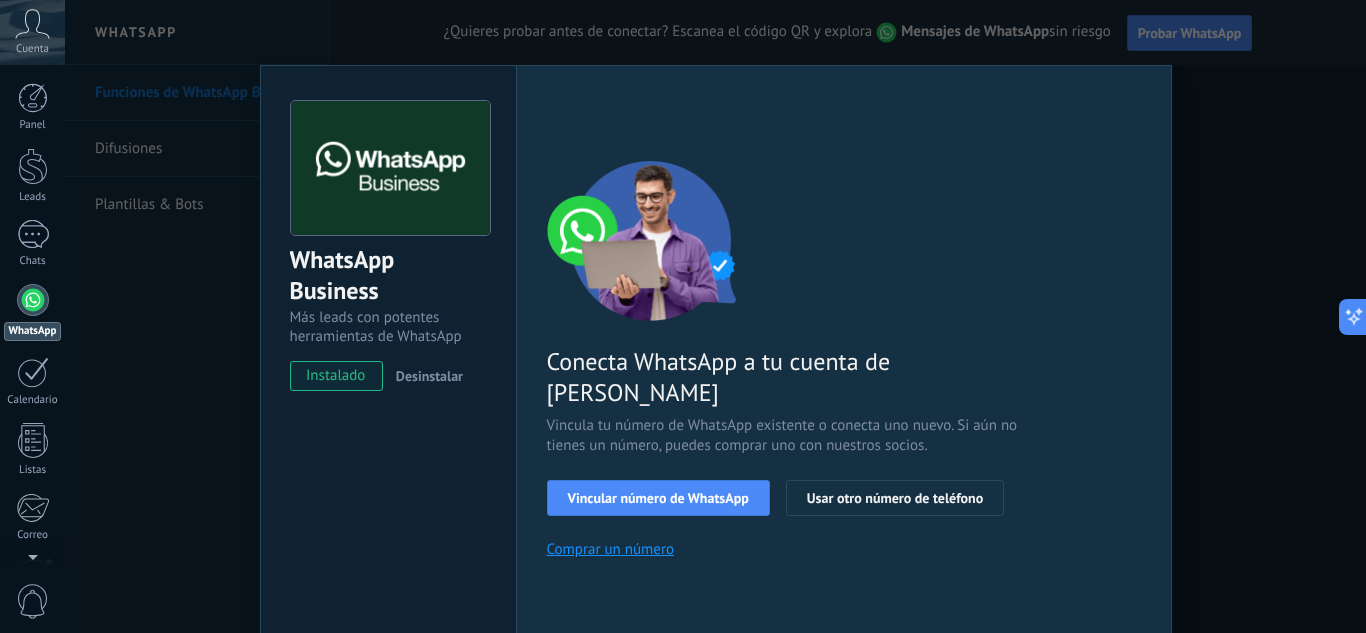 click on "WhatsApp Business Más leads con potentes herramientas de WhatsApp instalado Desinstalar ¿Quieres probar la integración primero?   Escanea el código QR   para ver cómo funciona. Configuraciones Autorizaciones This tab logs the users who have granted integration access to this account. If you want to to remove a user's ability to send requests to the account on behalf of this integration, you can revoke access. If access is revoked from all users, the integration will stop working. This app is installed, but no one has given it access yet. WhatsApp Cloud API más _:  Guardar < Volver 1 Seleccionar aplicación 2 Conectar Facebook  3 Finalizar configuración Conecta WhatsApp a tu cuenta de Kommo Vincula tu número de WhatsApp existente o conecta uno nuevo. Si aún no tienes un número, puedes comprar uno con nuestros socios. Vincular número de WhatsApp Usar otro número de teléfono Comprar un número ¿Necesitas ayuda?" at bounding box center (715, 316) 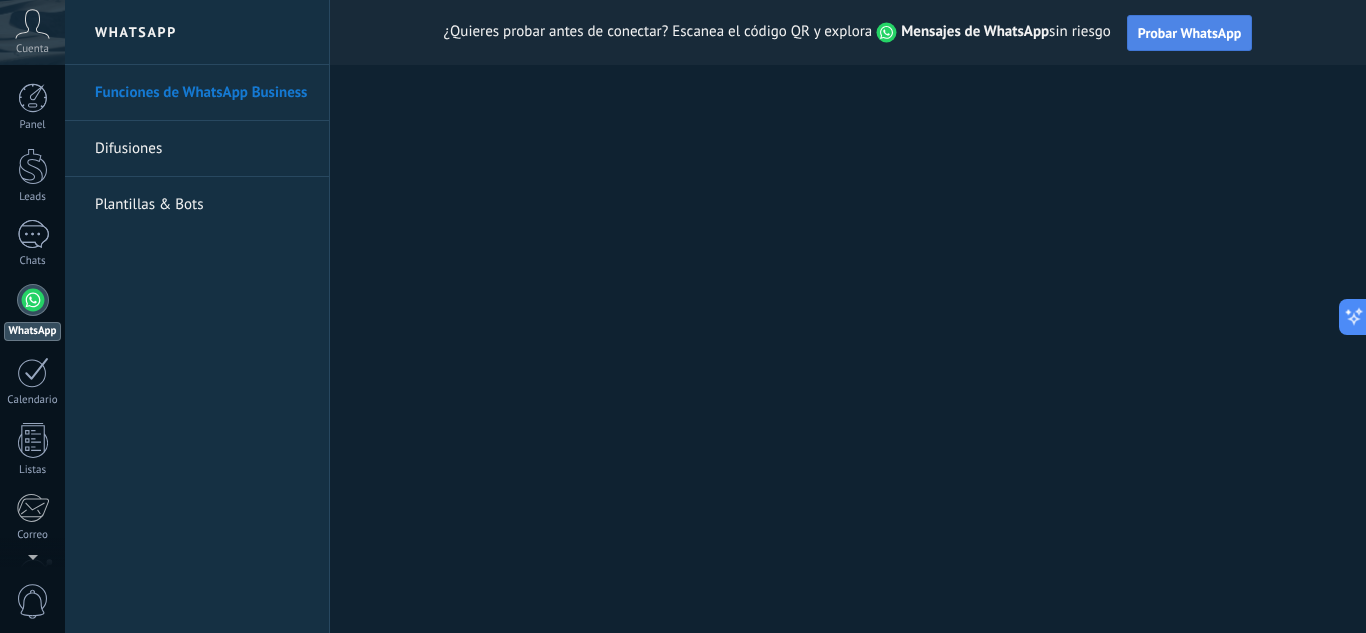 click on "Probar WhatsApp" at bounding box center [1190, 33] 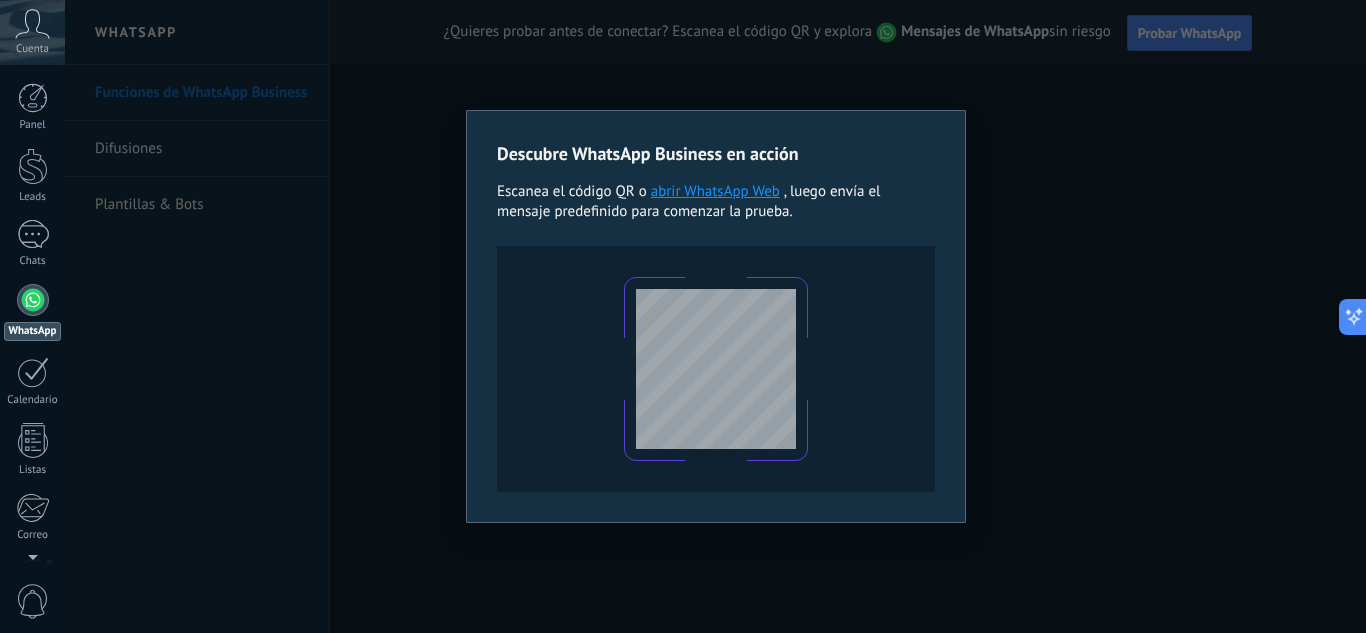 click on "abrir WhatsApp Web" at bounding box center (715, 191) 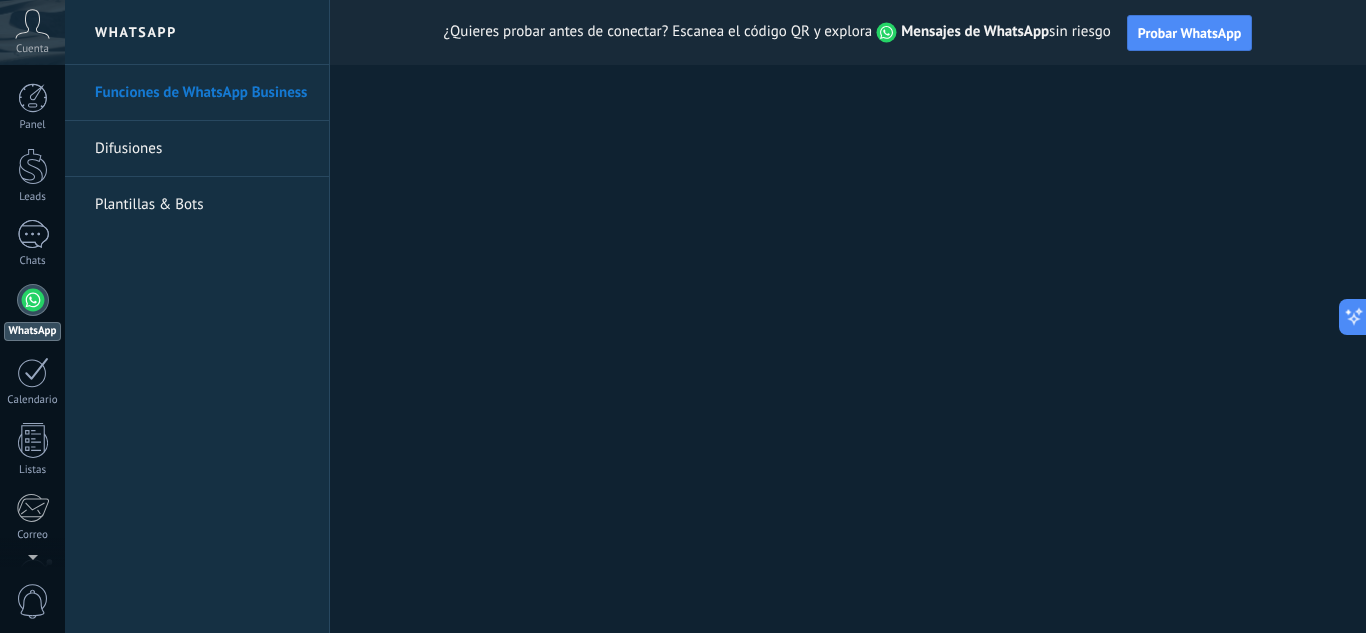 click on "Funciones de WhatsApp Business" at bounding box center (202, 93) 